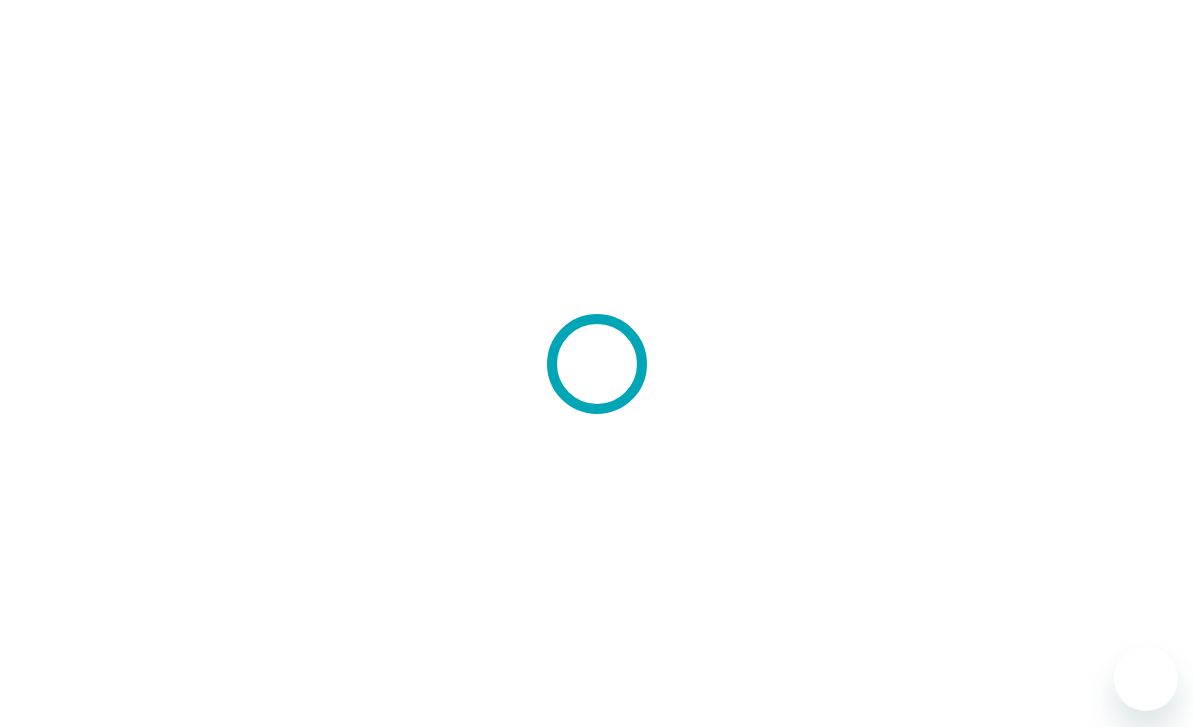scroll, scrollTop: 0, scrollLeft: 0, axis: both 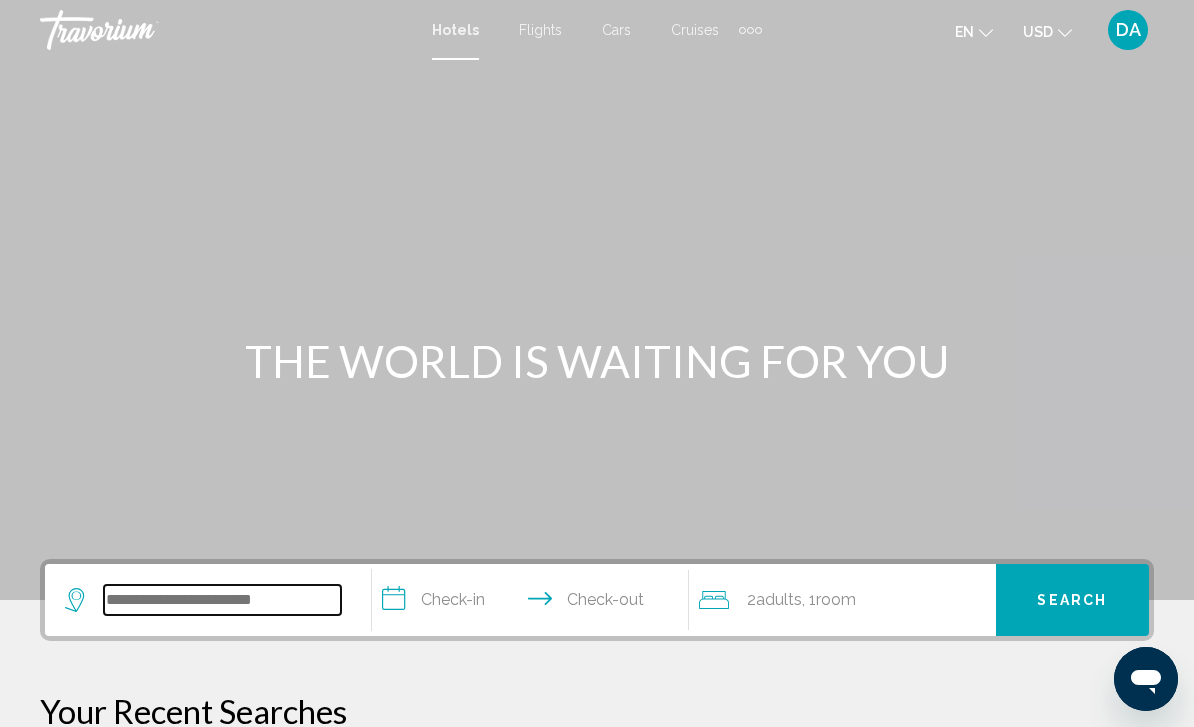 click at bounding box center [222, 600] 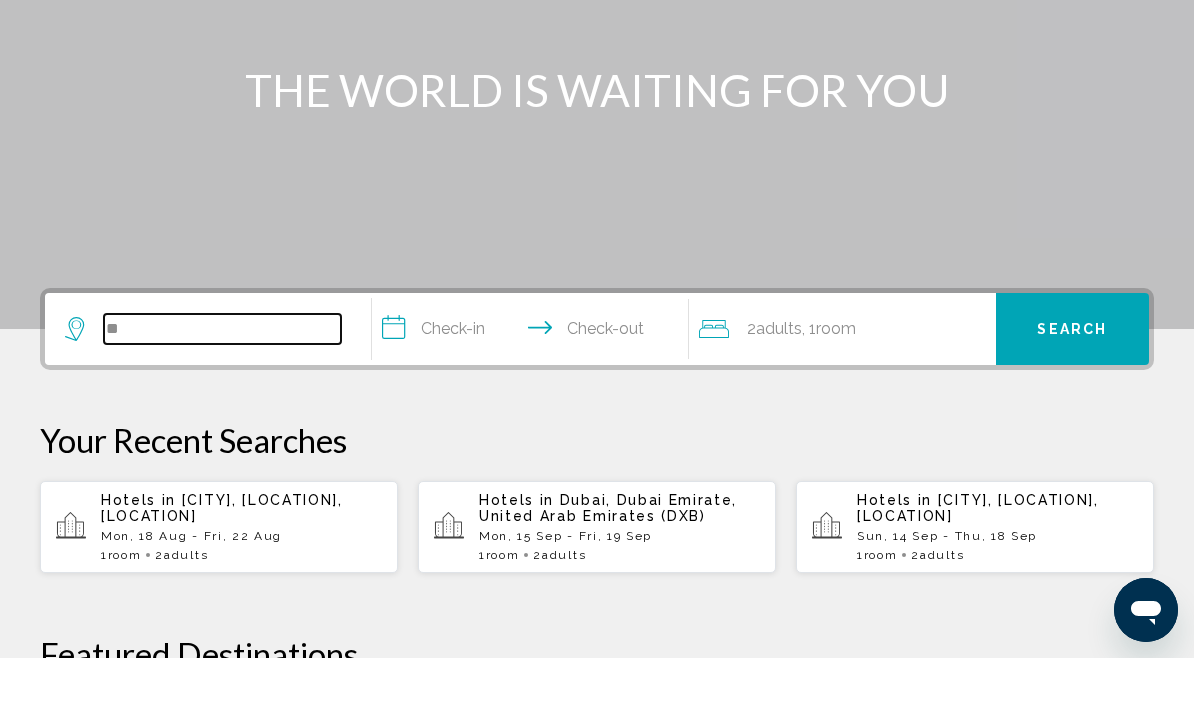 type on "*" 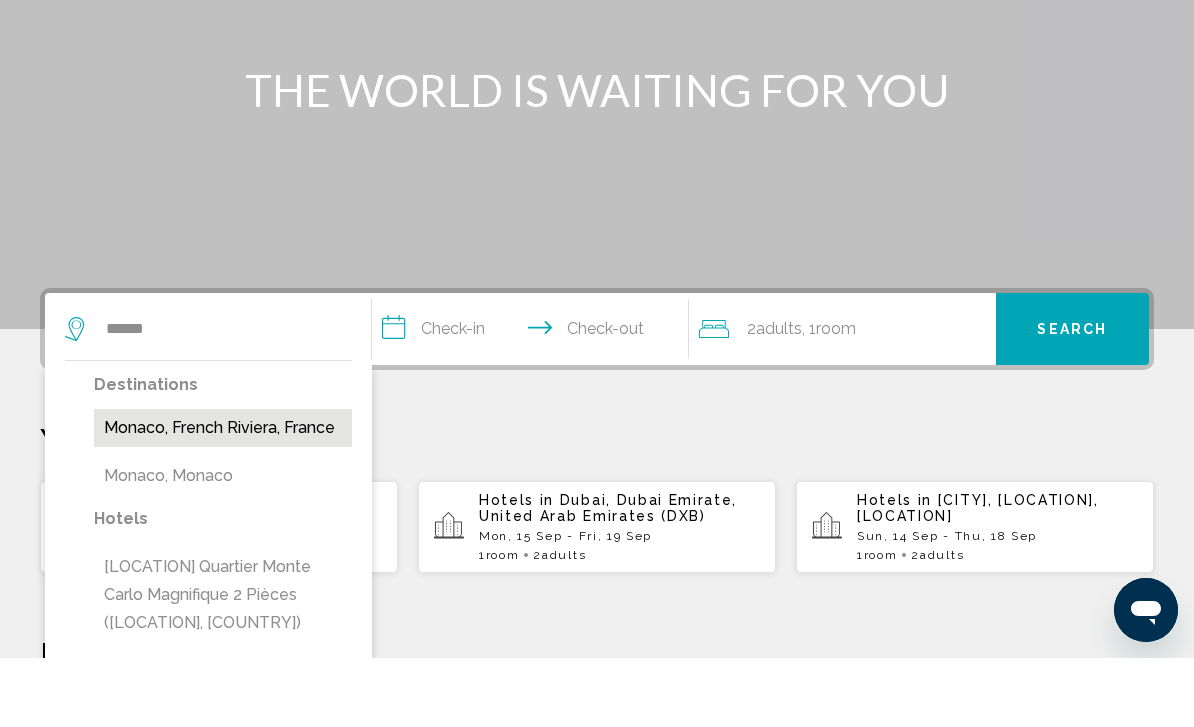 click on "Monaco, French Riviera, France" at bounding box center (223, 497) 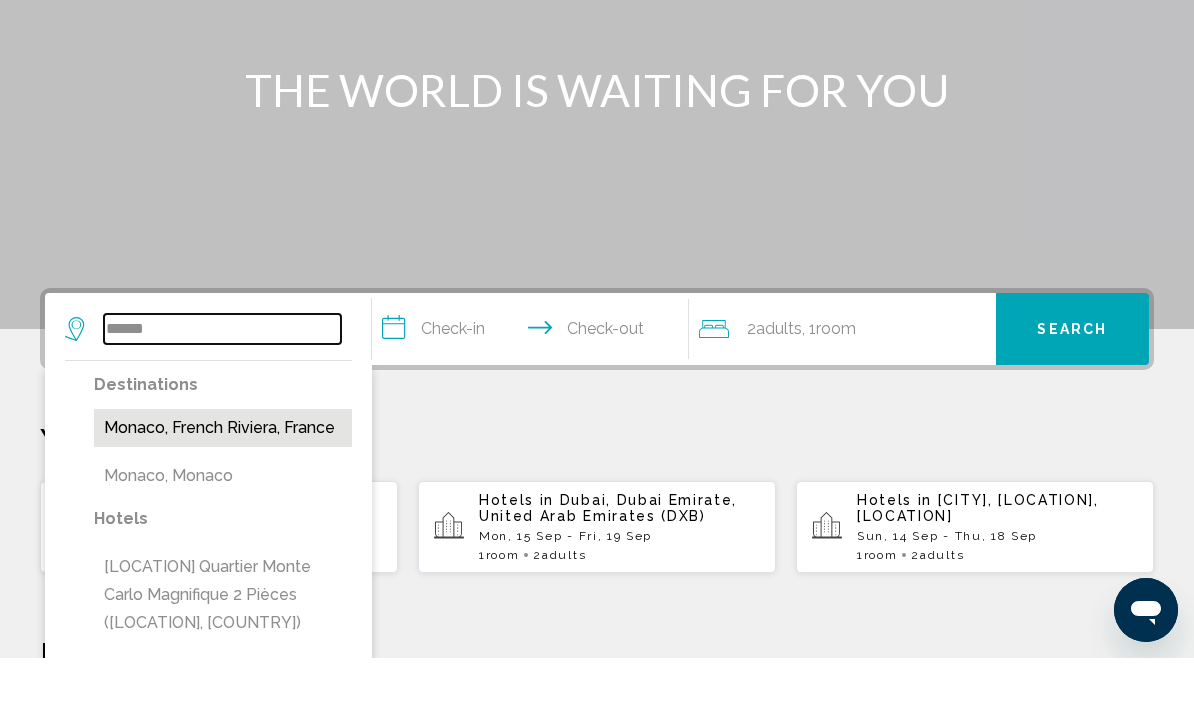 type on "**********" 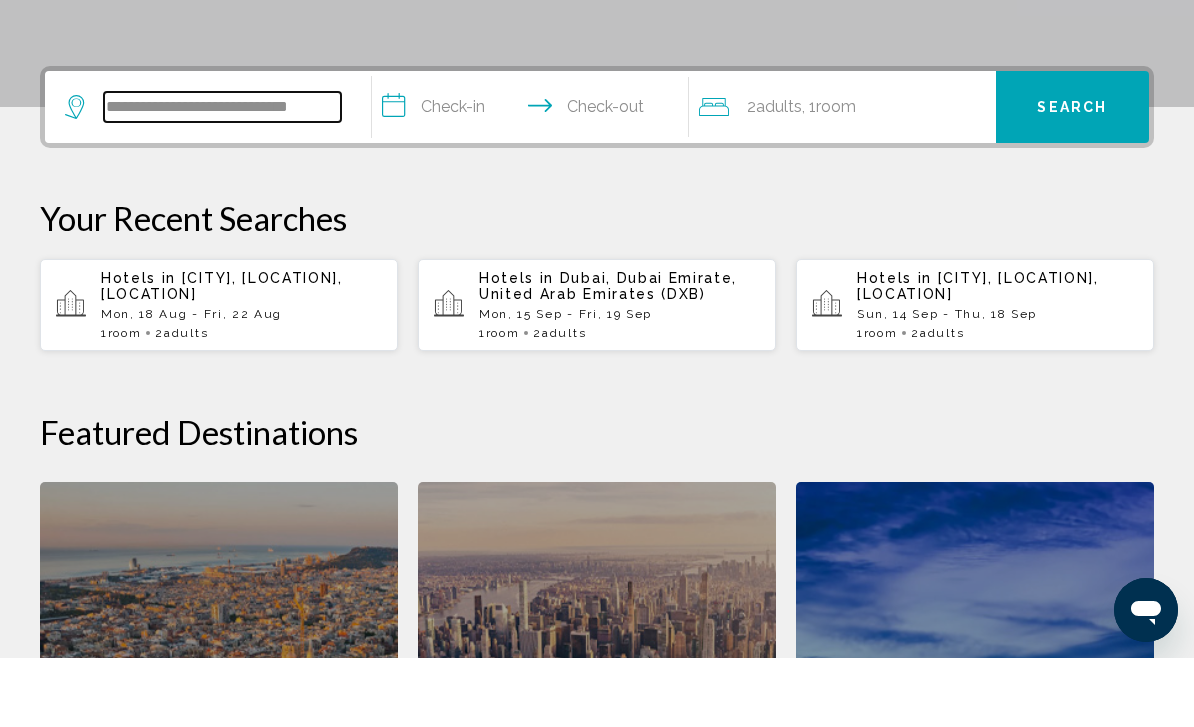 scroll, scrollTop: 425, scrollLeft: 0, axis: vertical 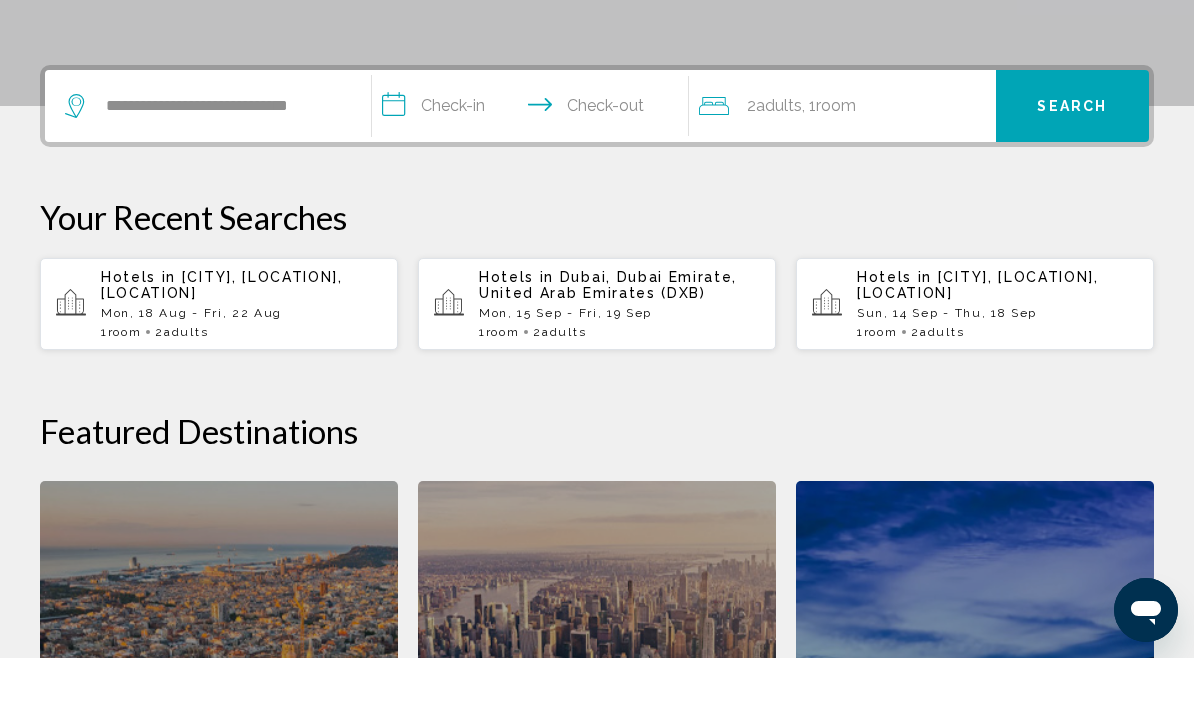 click on "**********" at bounding box center [534, 178] 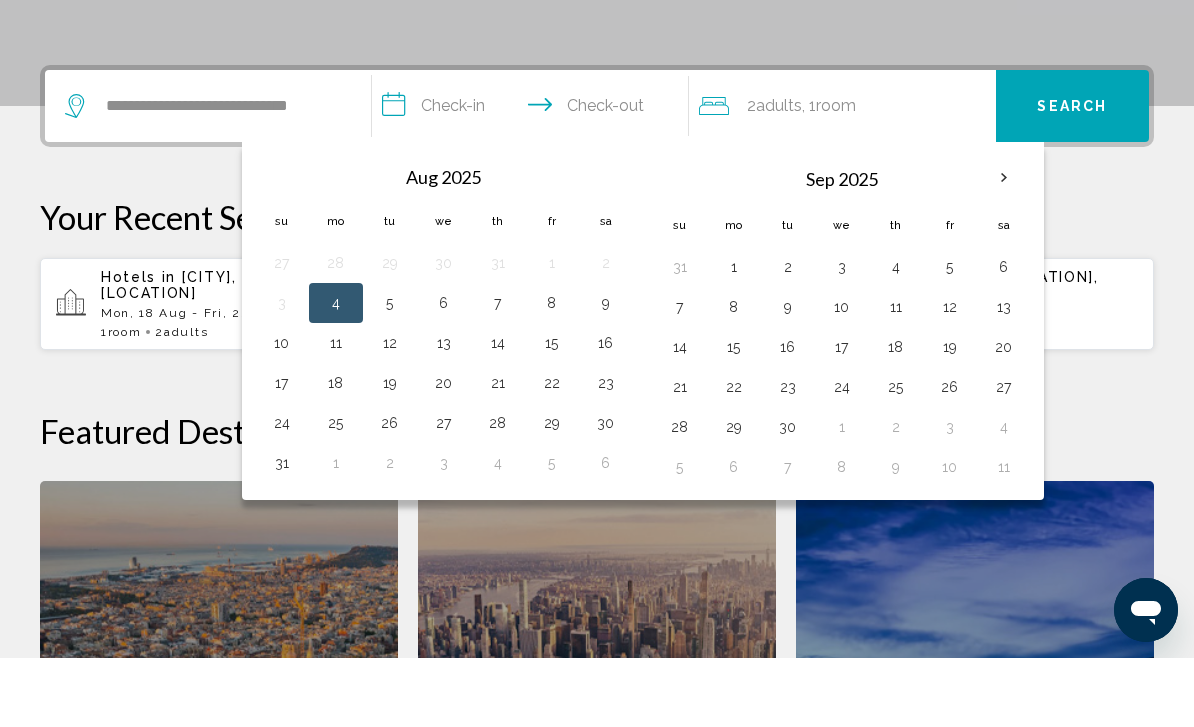 scroll, scrollTop: 494, scrollLeft: 0, axis: vertical 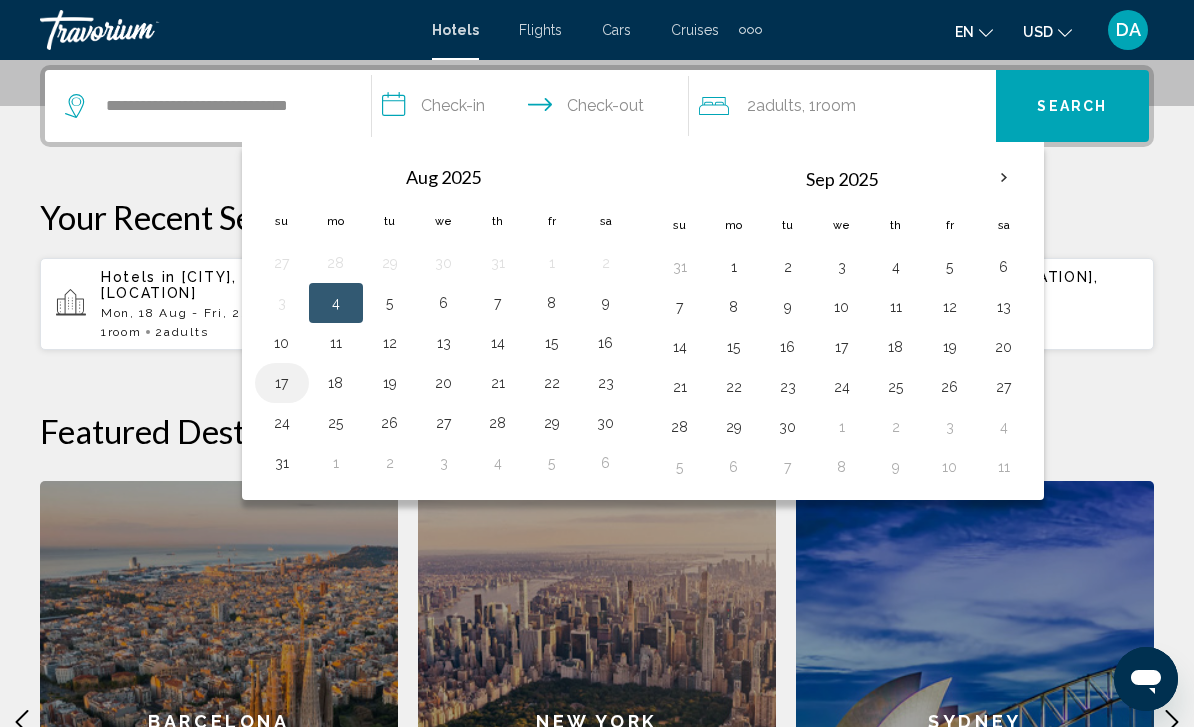 click on "17" at bounding box center (282, 383) 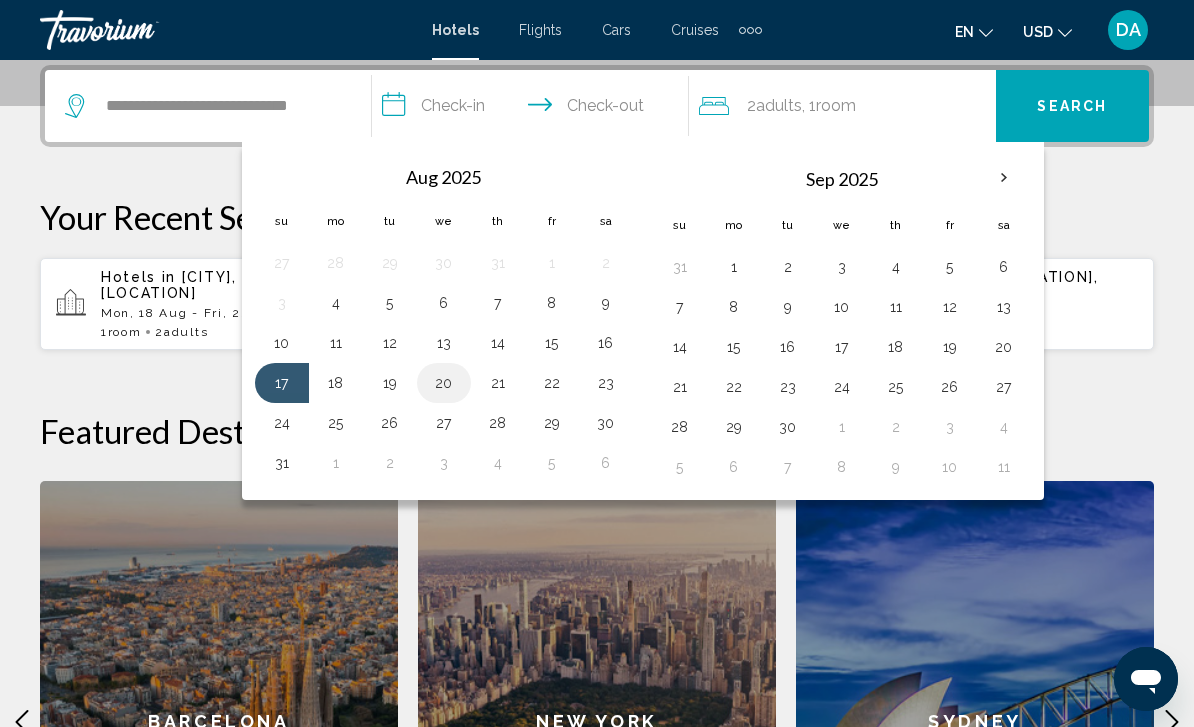 click on "20" at bounding box center (444, 383) 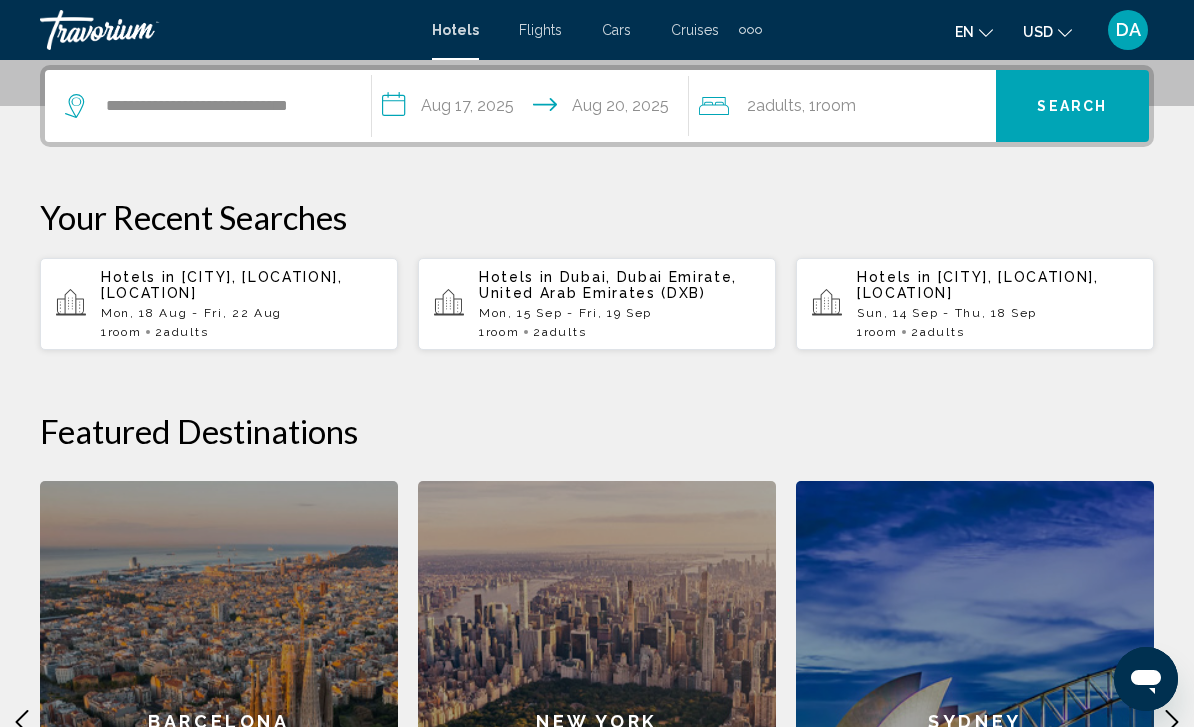 click on "Search" at bounding box center [1072, 107] 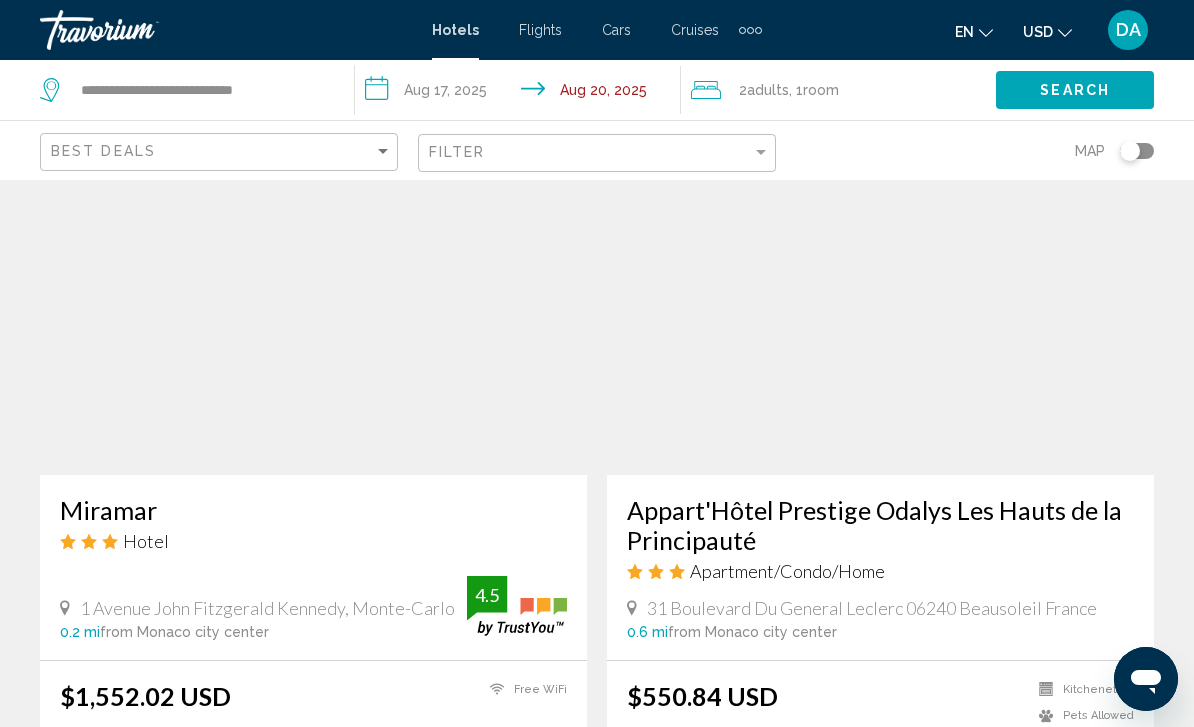 scroll, scrollTop: 3738, scrollLeft: 0, axis: vertical 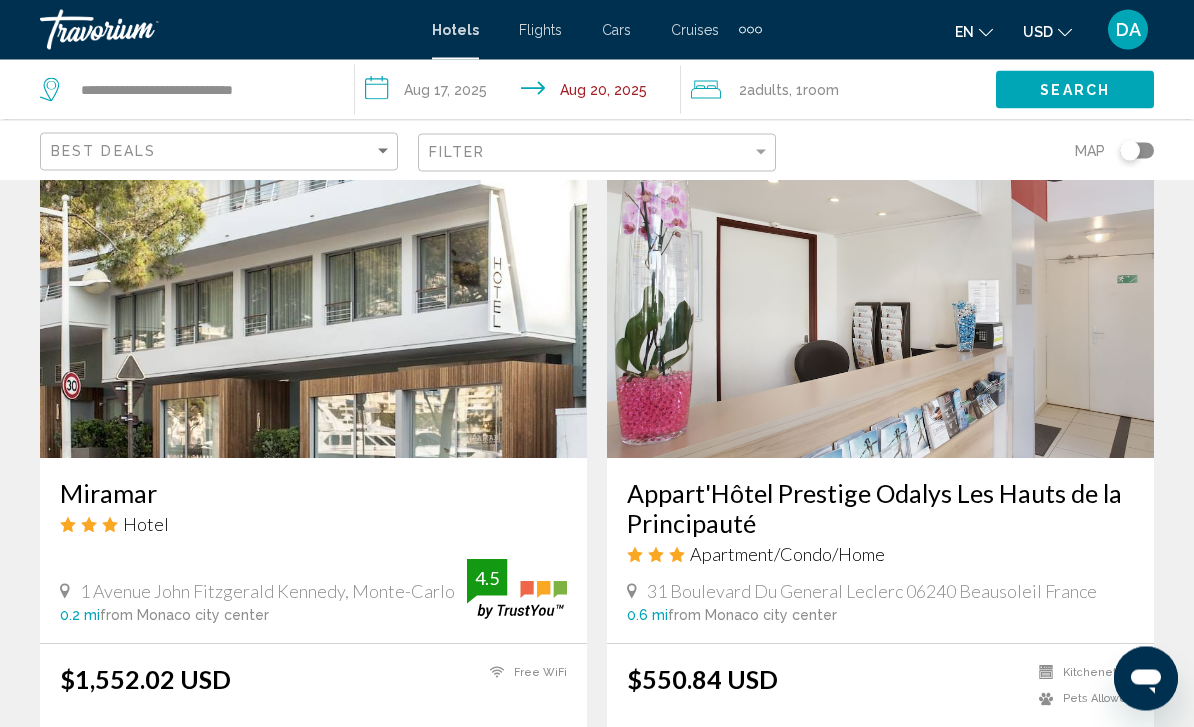 click at bounding box center [880, 299] 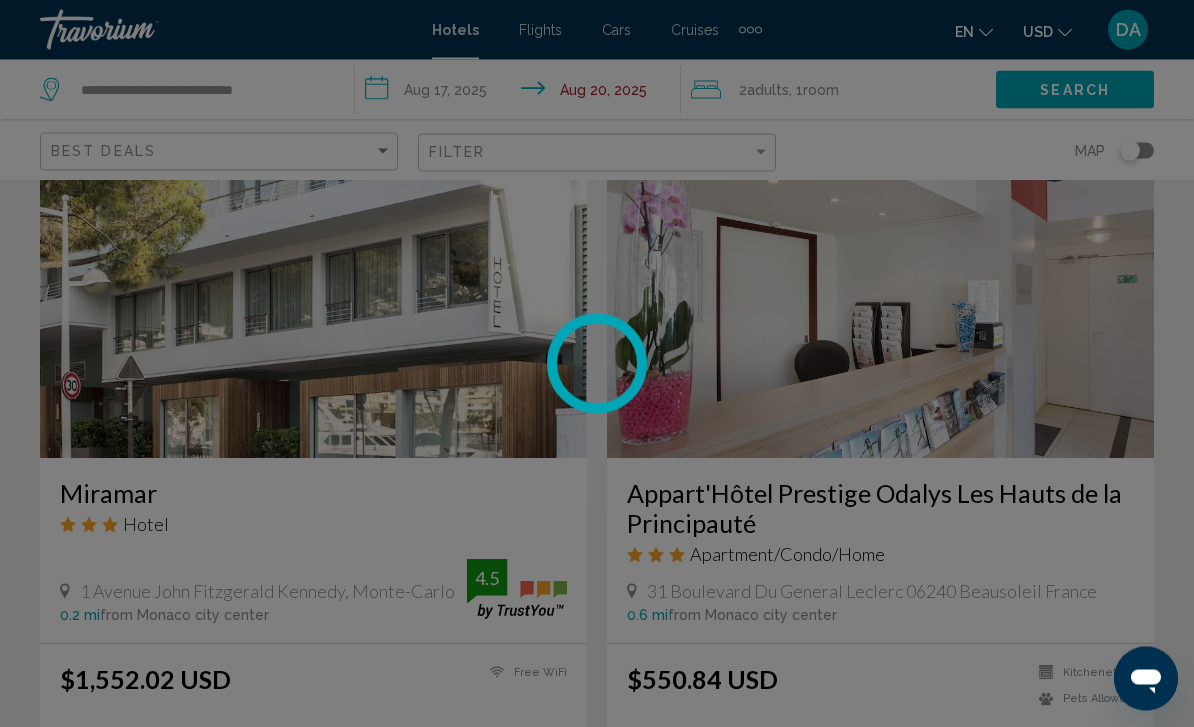 scroll, scrollTop: 3771, scrollLeft: 0, axis: vertical 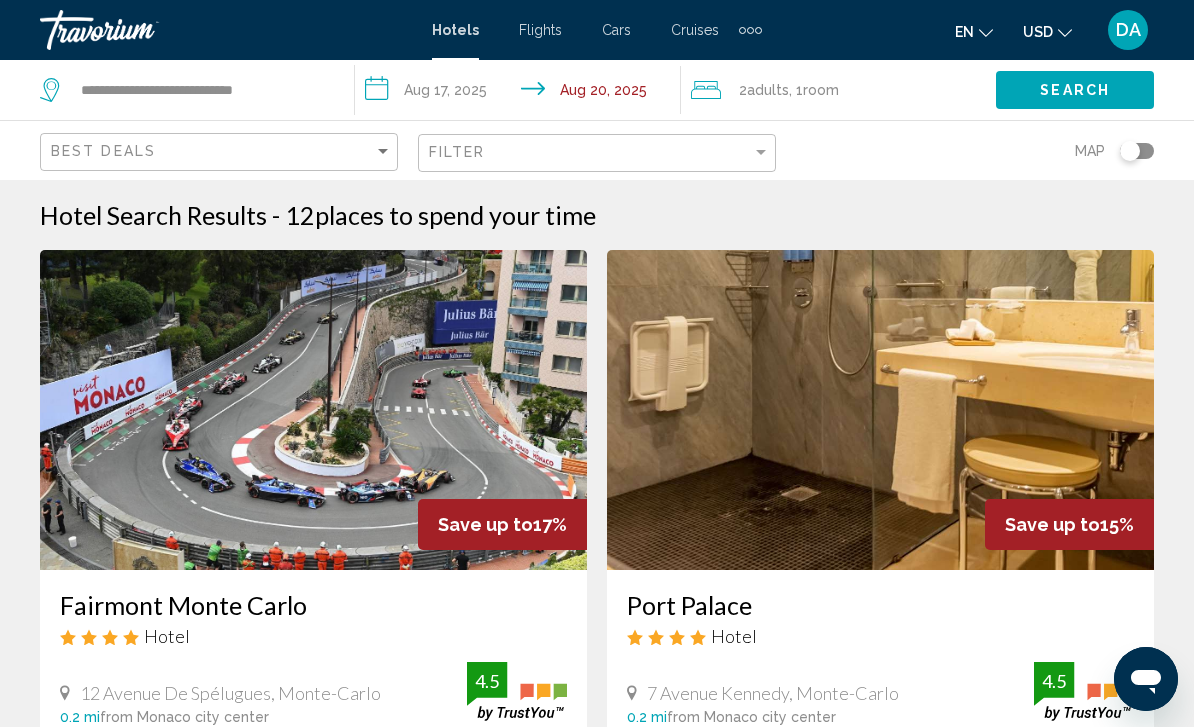 click at bounding box center [750, 30] 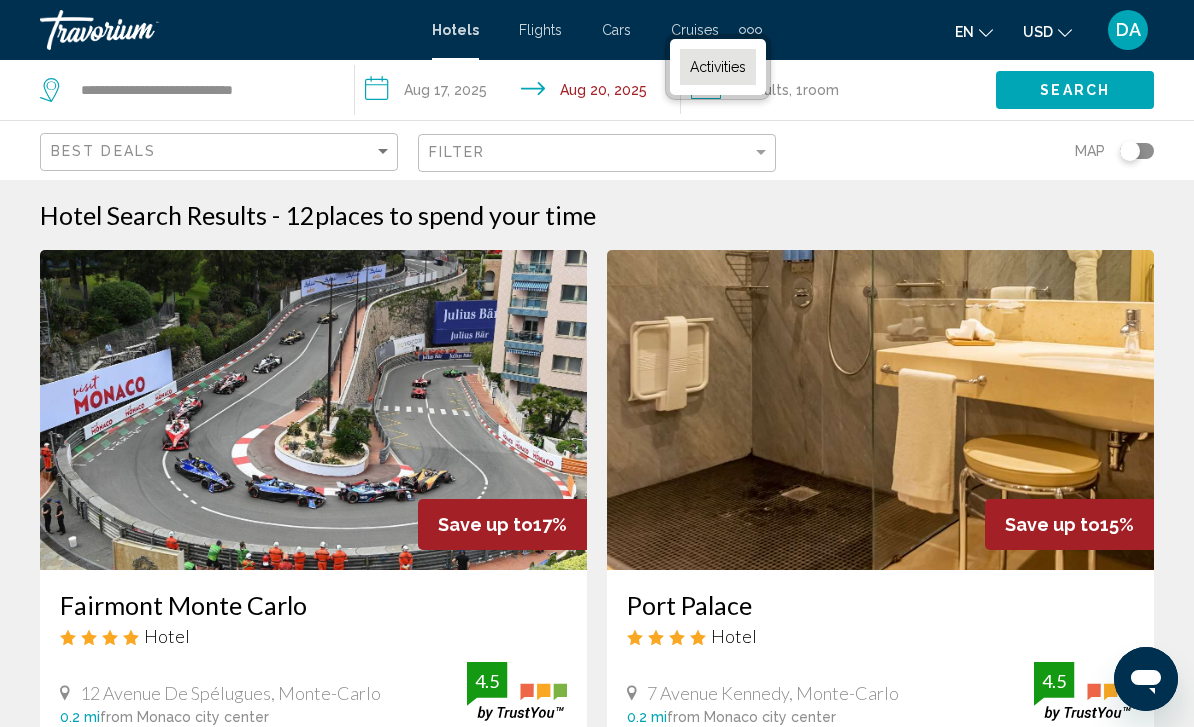 click on "Activities" at bounding box center [718, 67] 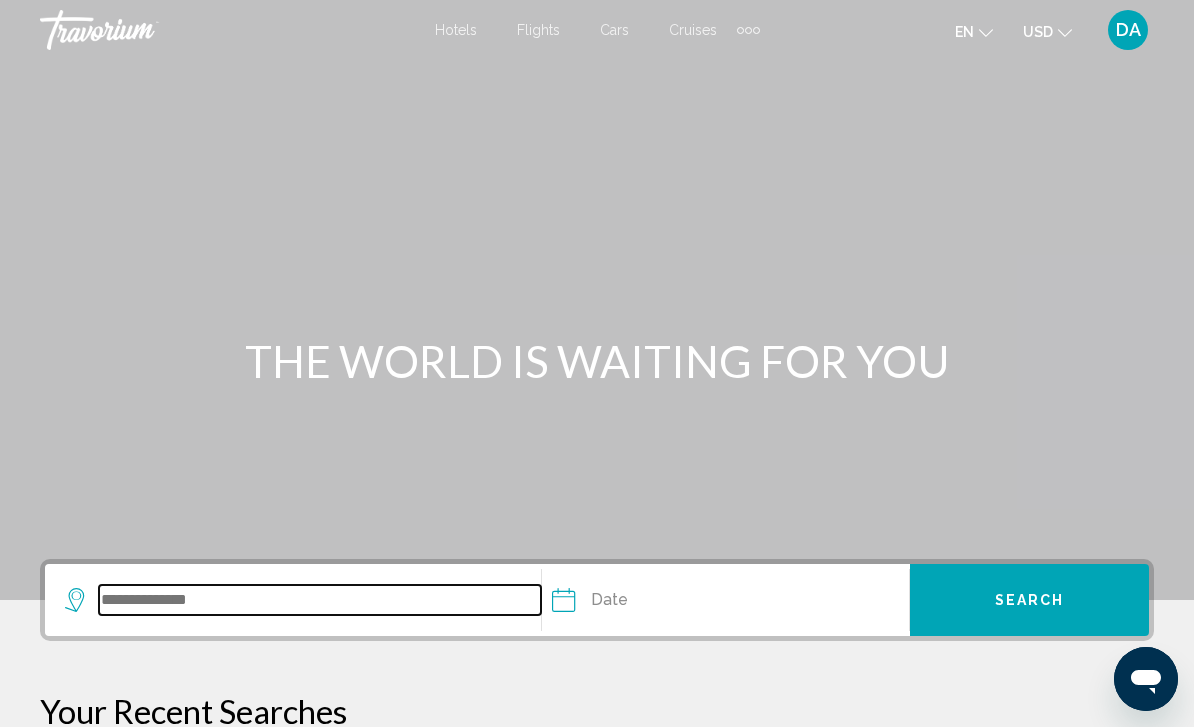 click at bounding box center [320, 600] 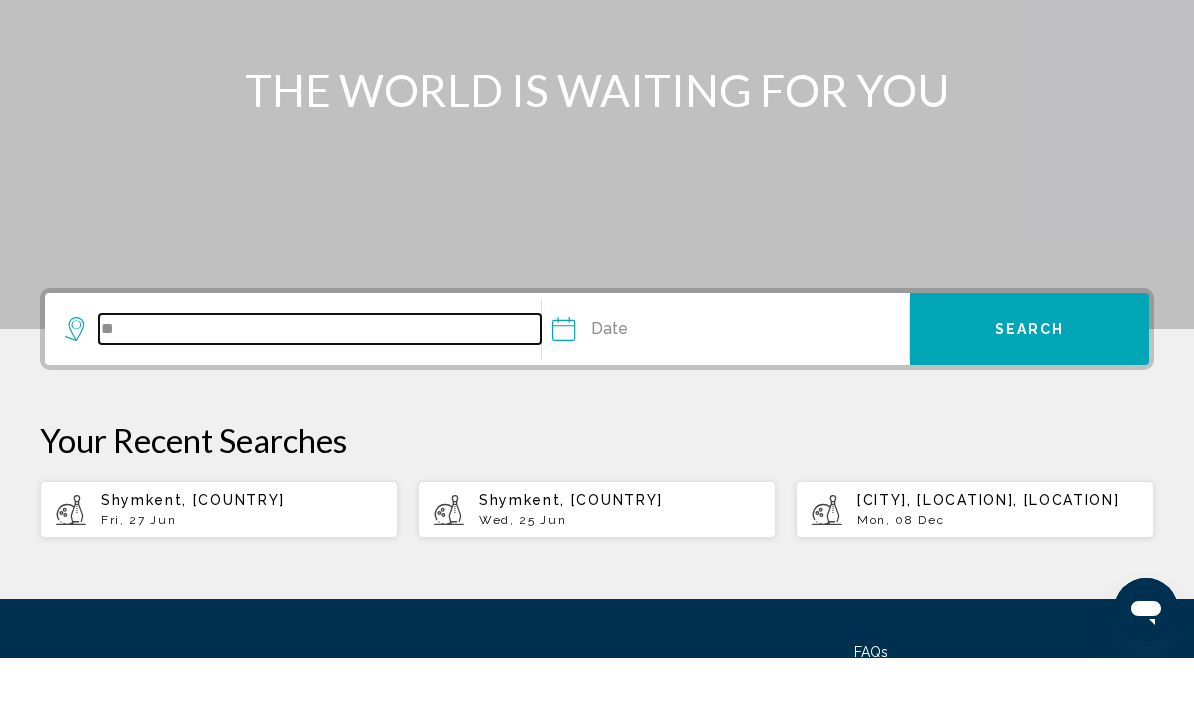 type on "*" 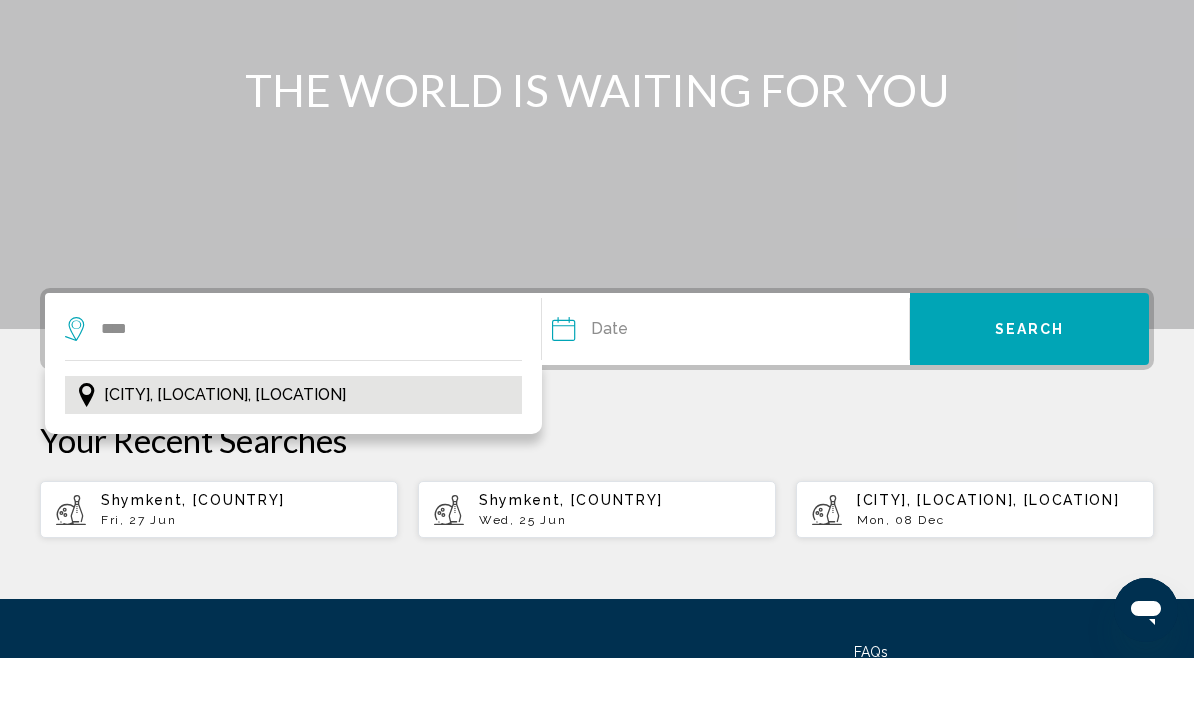 click on "[CITY], [LOCATION], [LOCATION]" at bounding box center (293, 464) 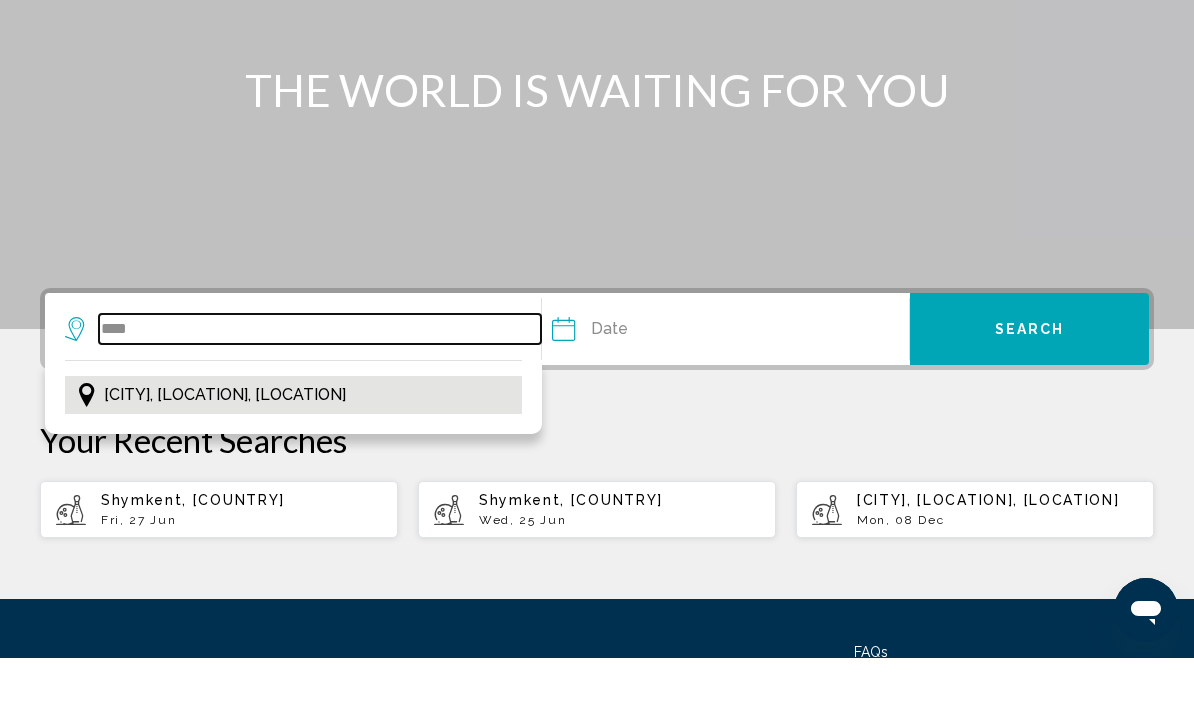 type on "**********" 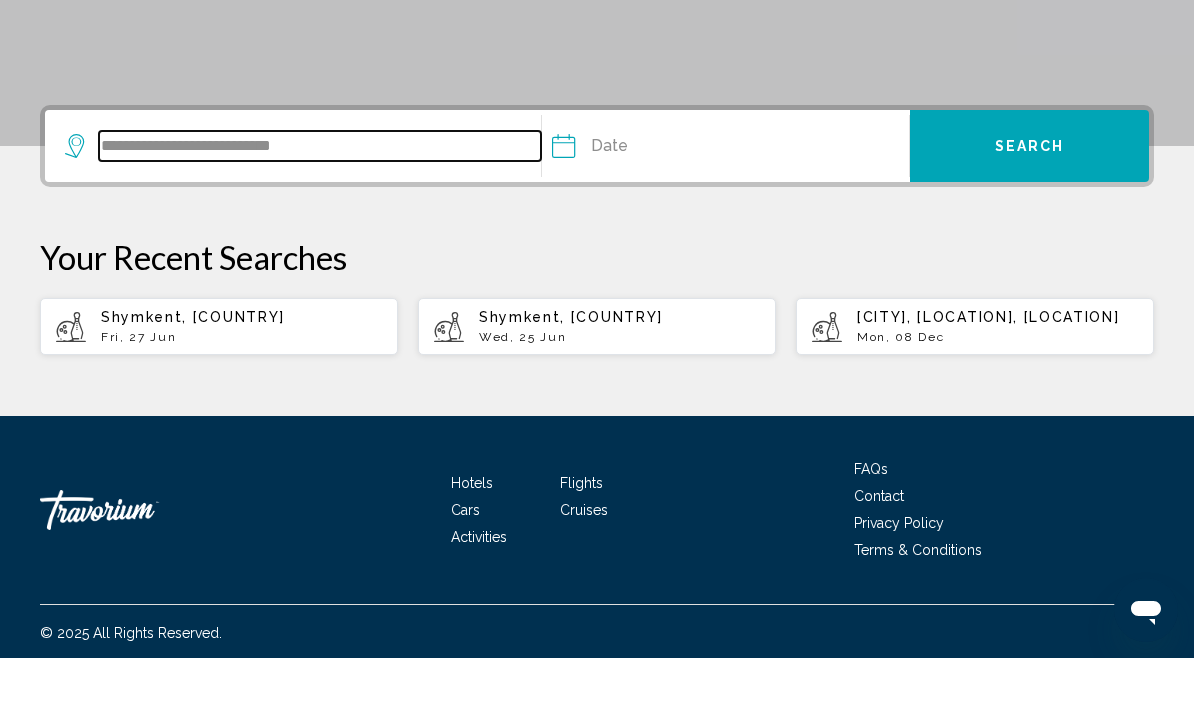 scroll, scrollTop: 386, scrollLeft: 0, axis: vertical 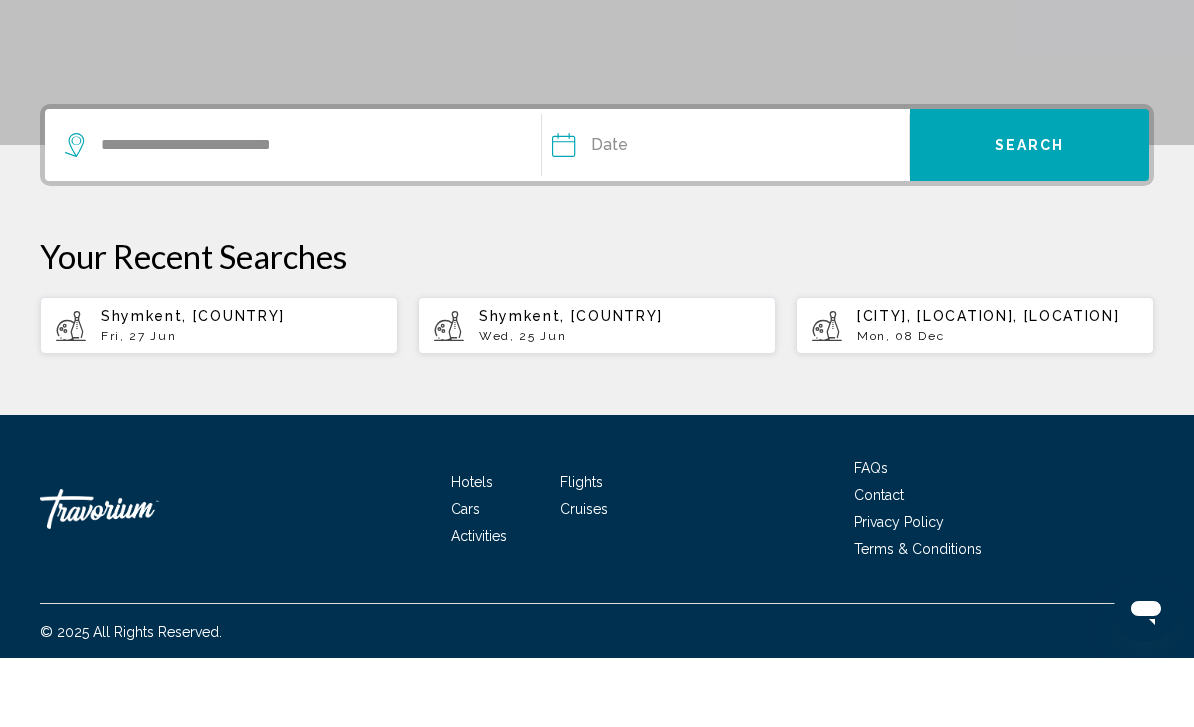 click at bounding box center [640, 217] 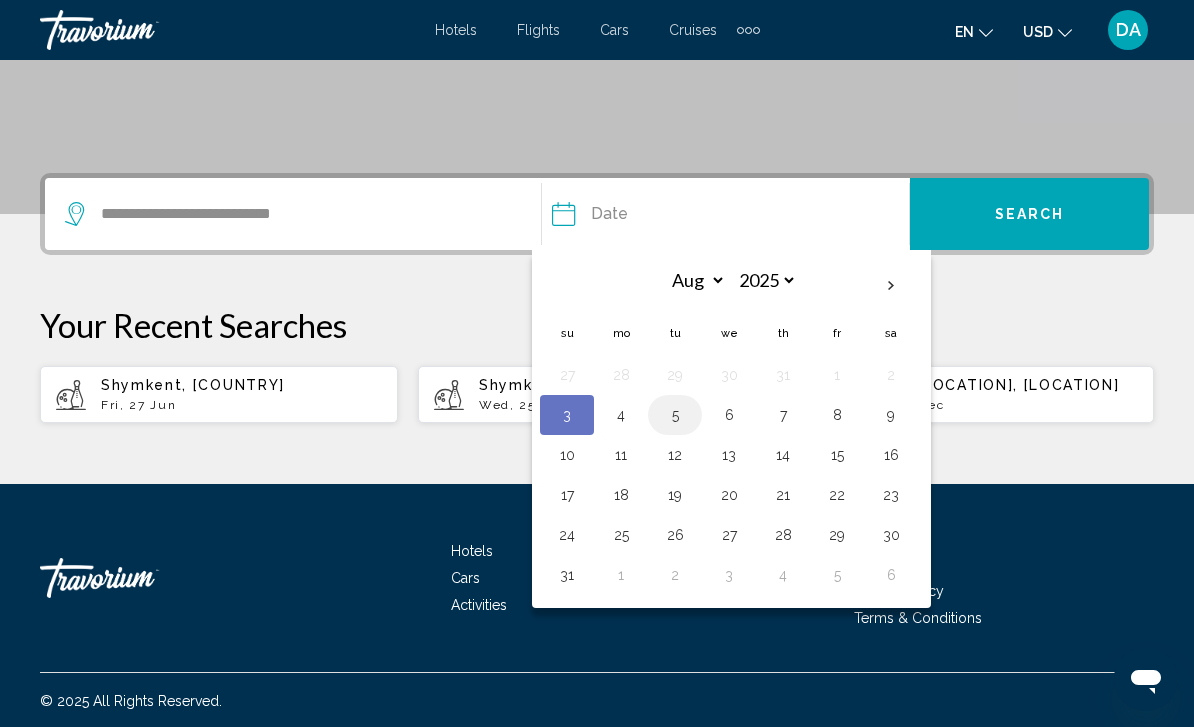 click on "5" at bounding box center [675, 415] 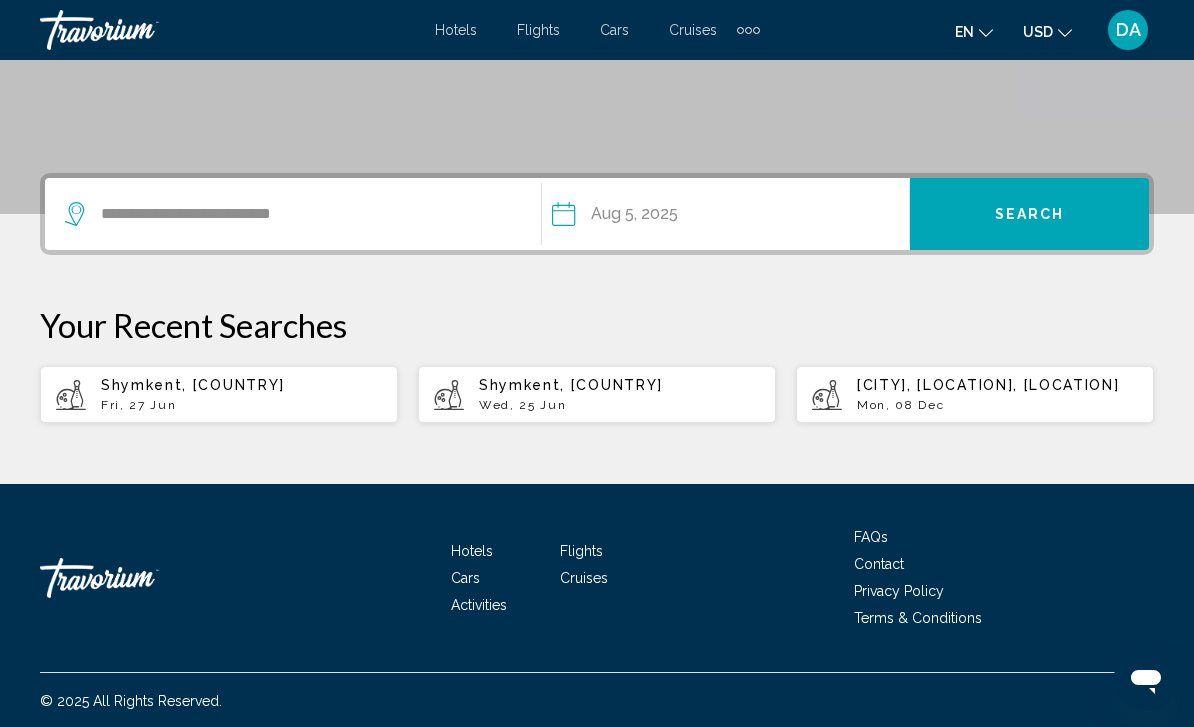 click on "Search" at bounding box center [1030, 215] 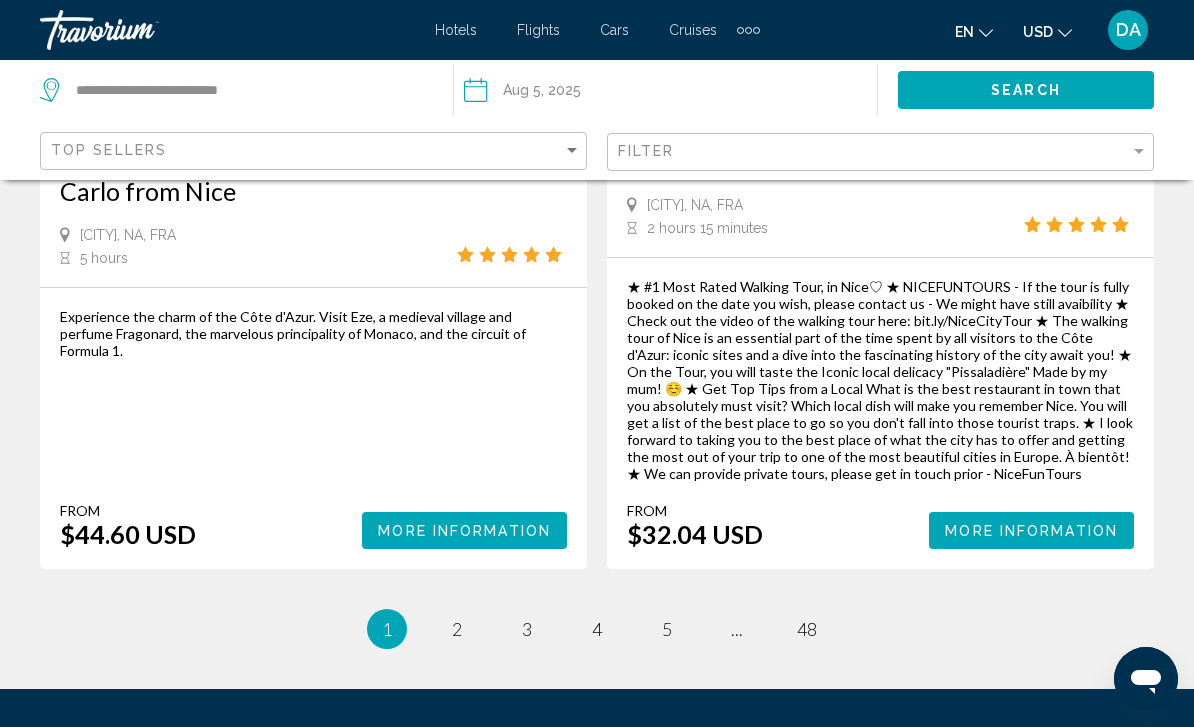 scroll, scrollTop: 4411, scrollLeft: 0, axis: vertical 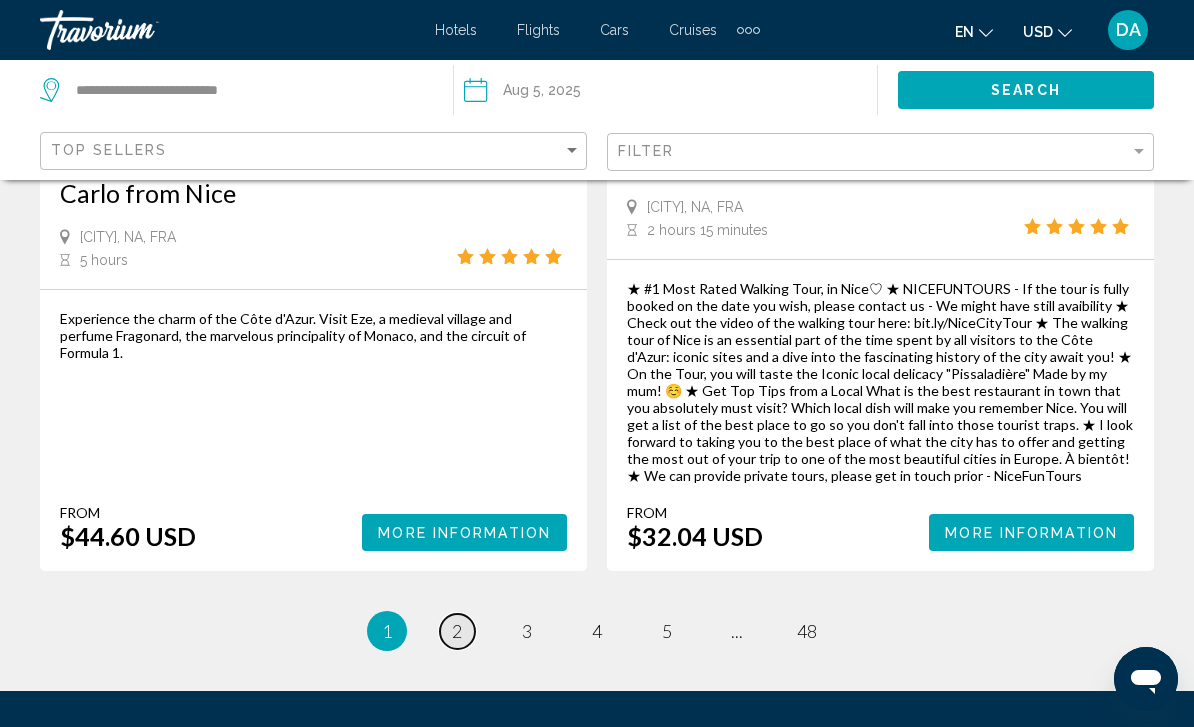 click on "page  2" at bounding box center (457, 631) 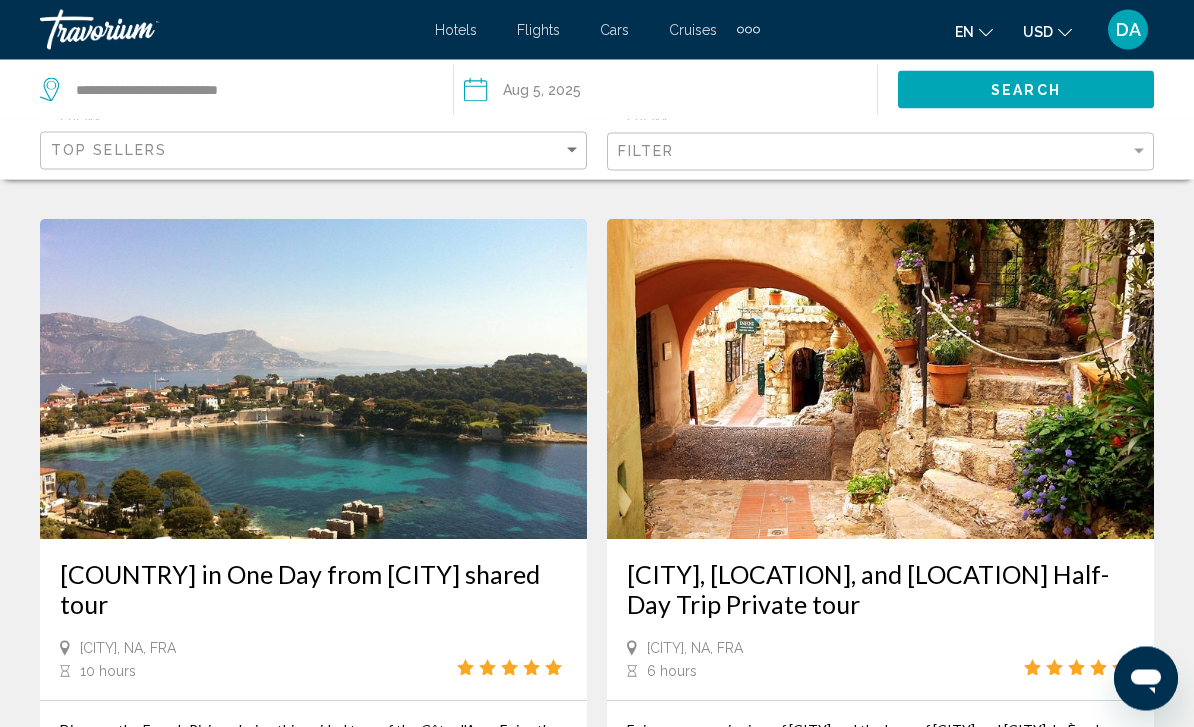 scroll, scrollTop: 4150, scrollLeft: 0, axis: vertical 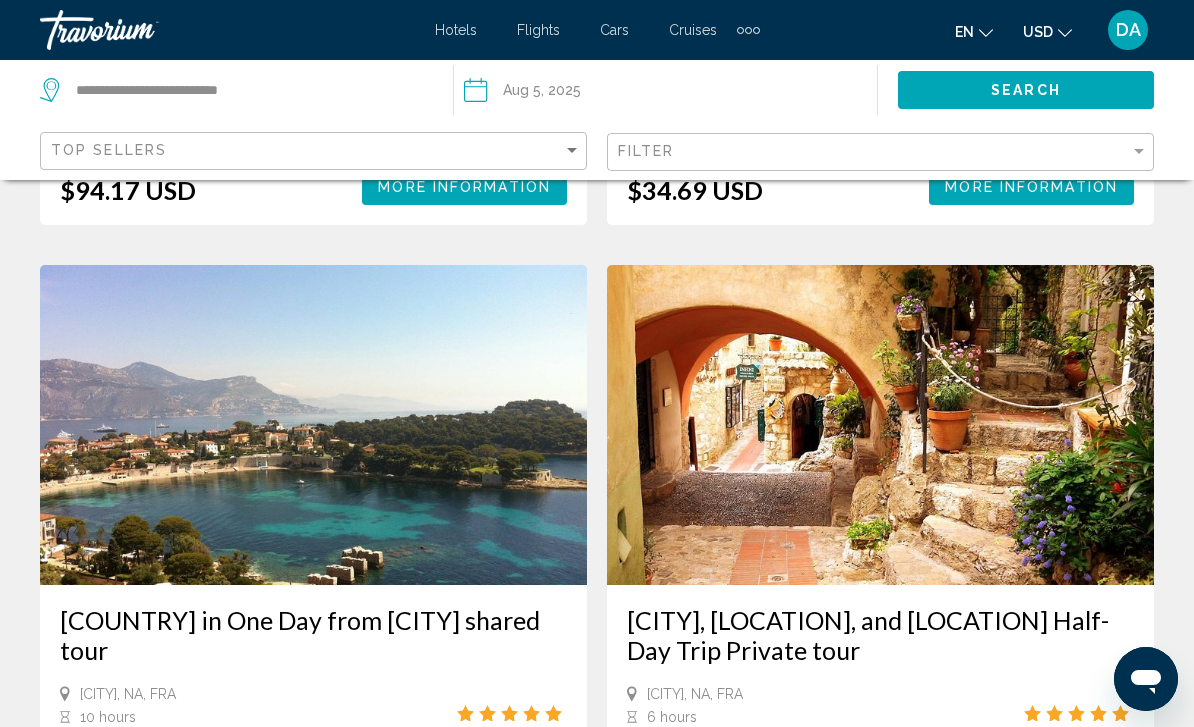 click on "Filter" 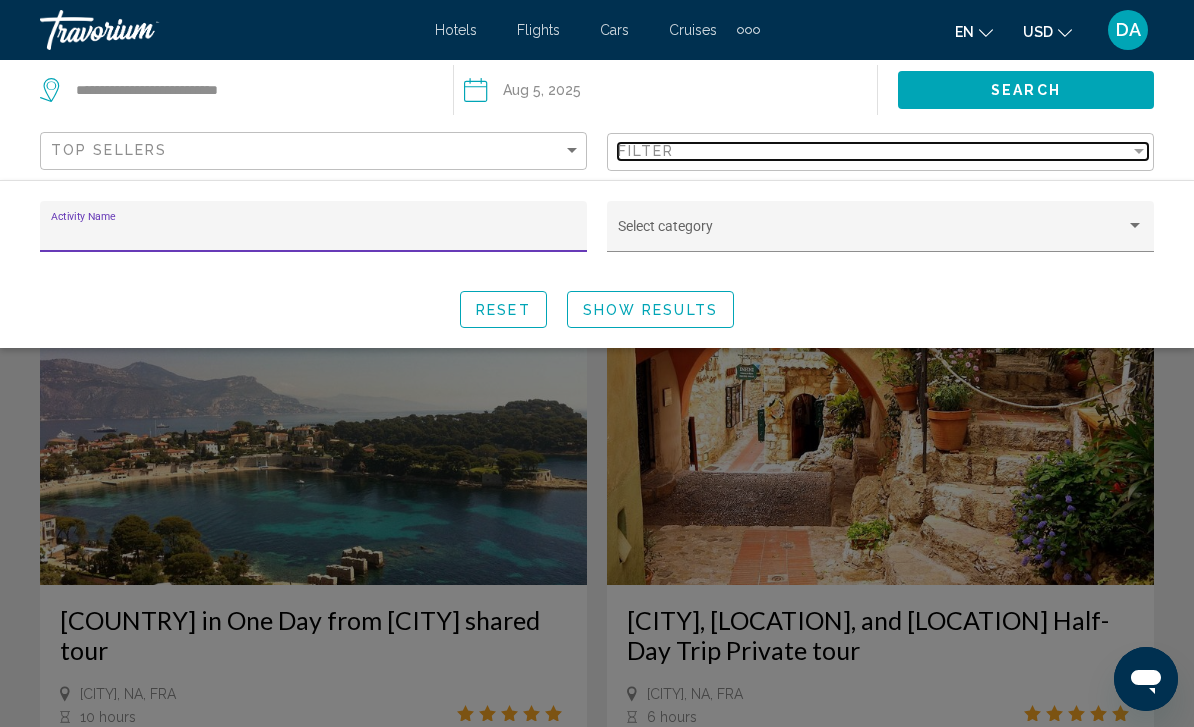 click on "Filter" at bounding box center (874, 151) 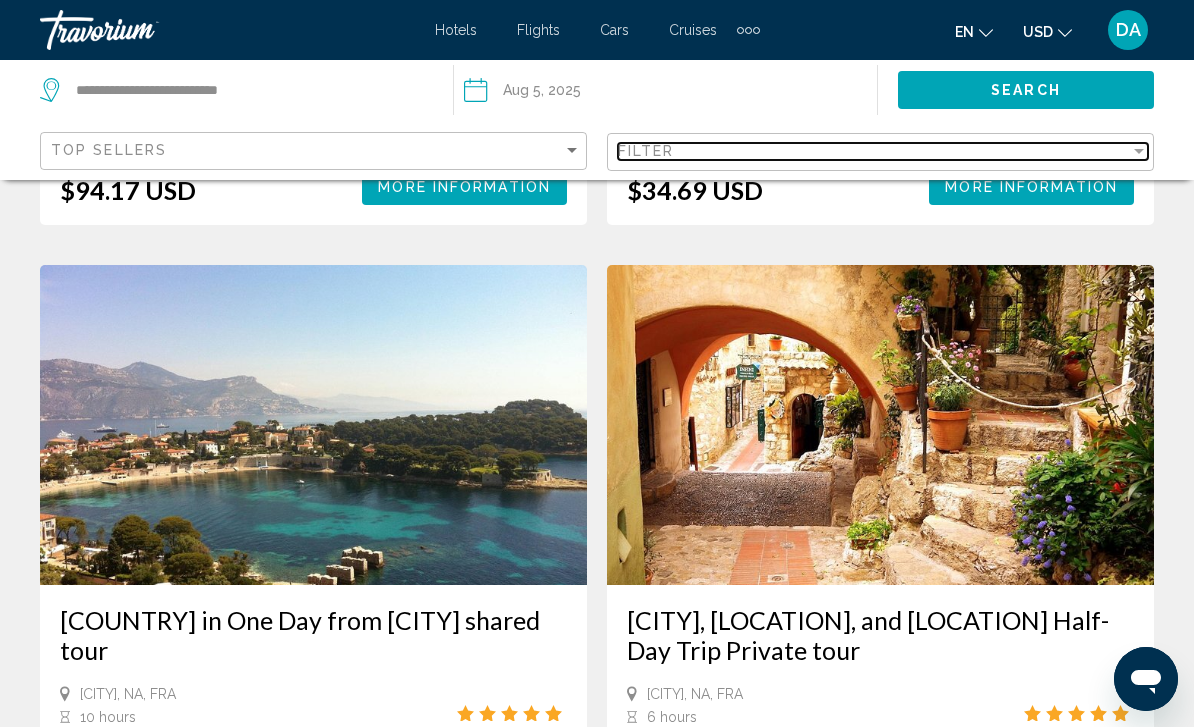 click on "Filter" at bounding box center (874, 151) 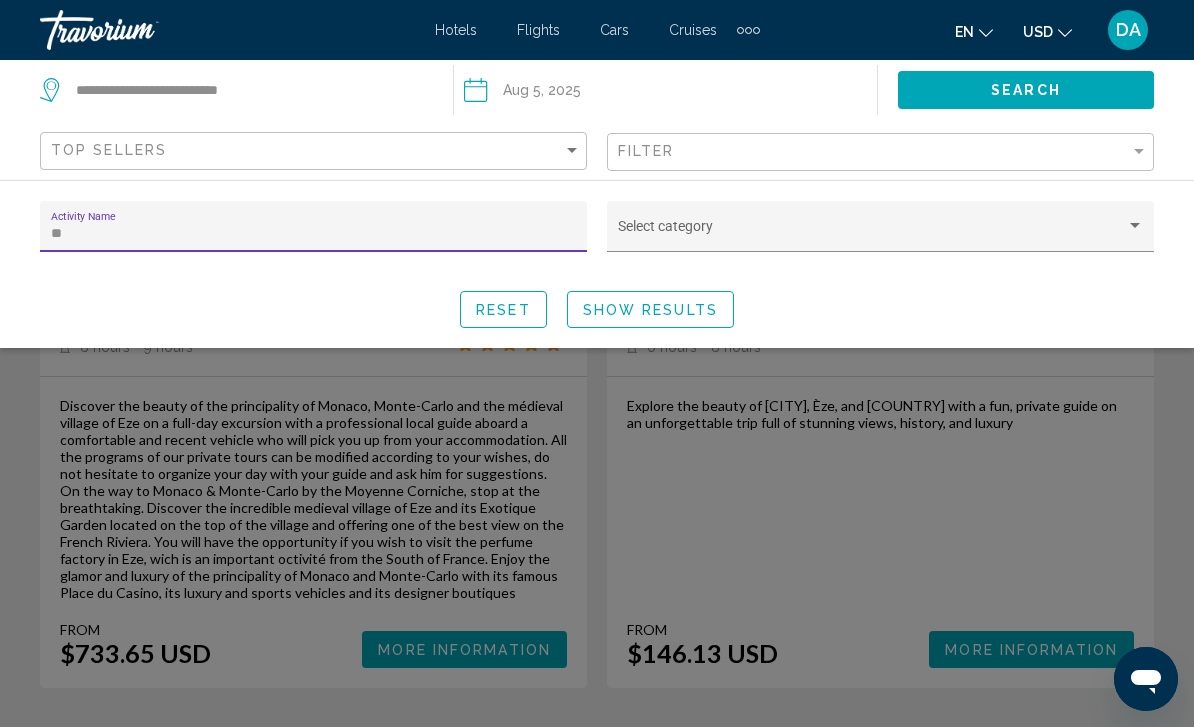 type on "***" 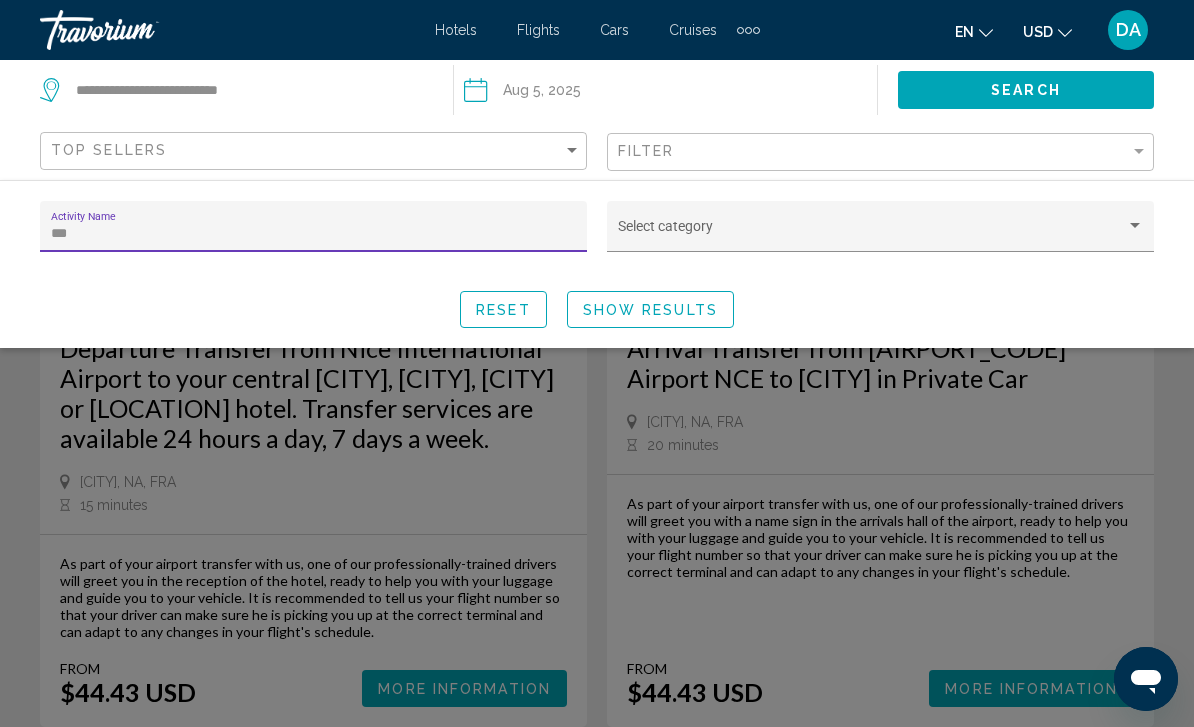 click on "Show Results" 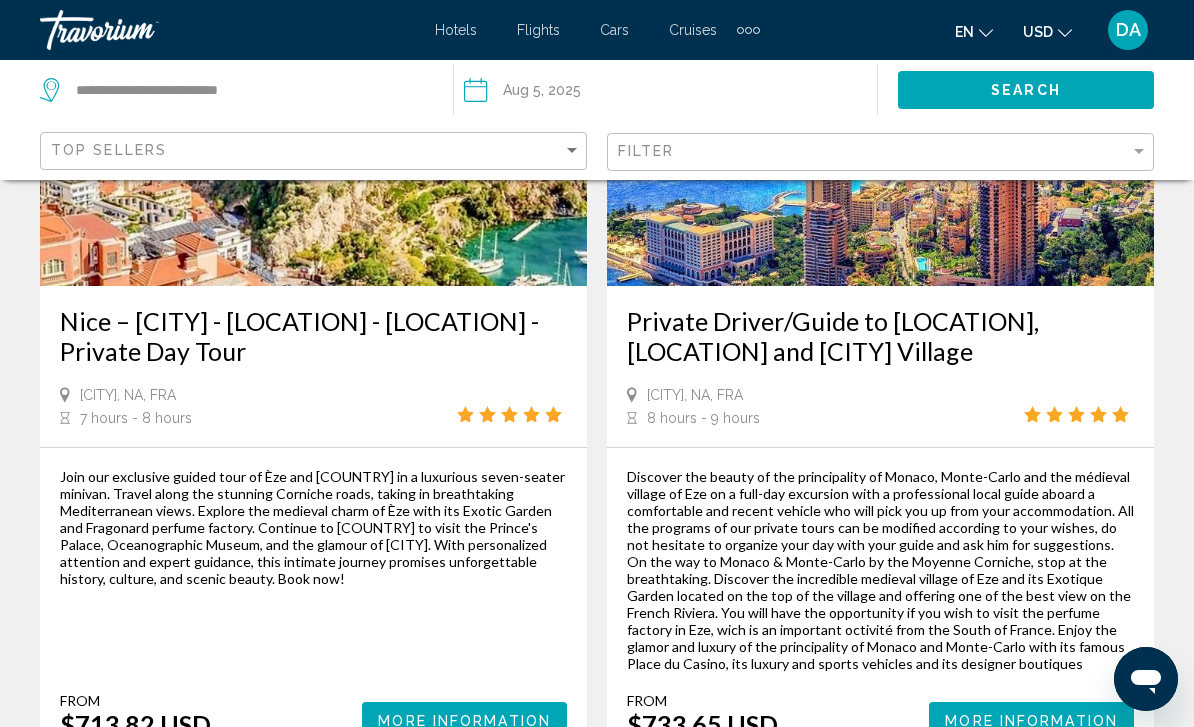 scroll, scrollTop: 0, scrollLeft: 0, axis: both 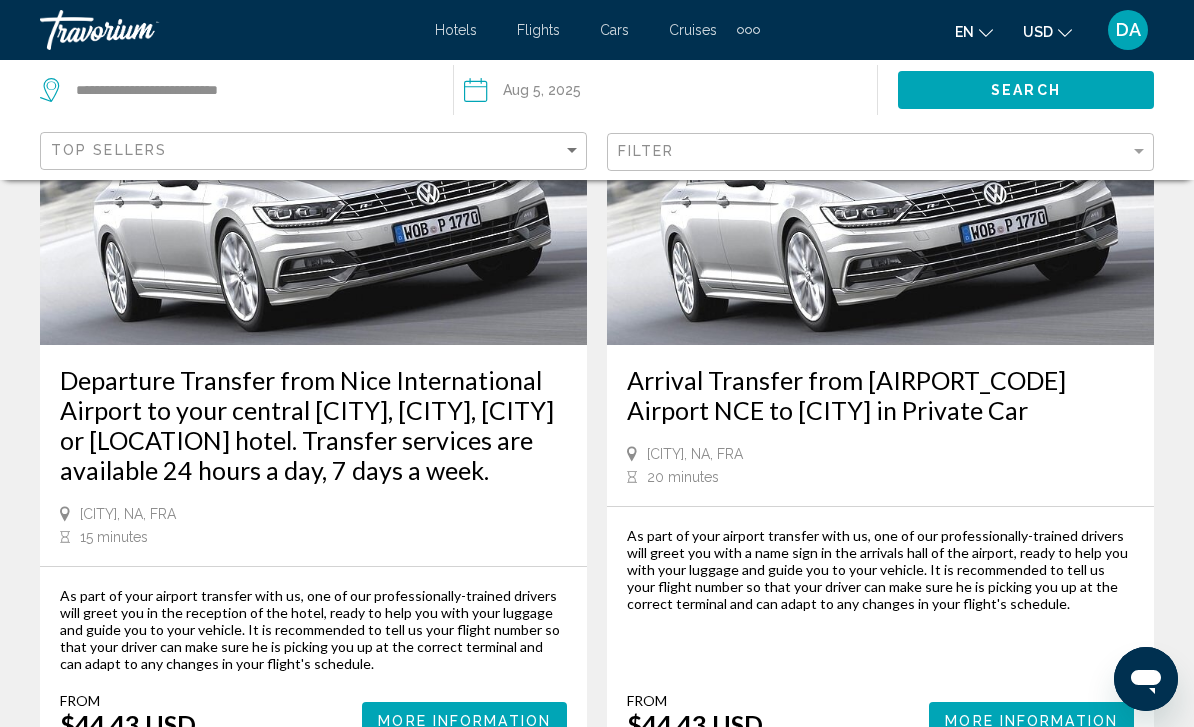 click on "page  1" at bounding box center (457, 819) 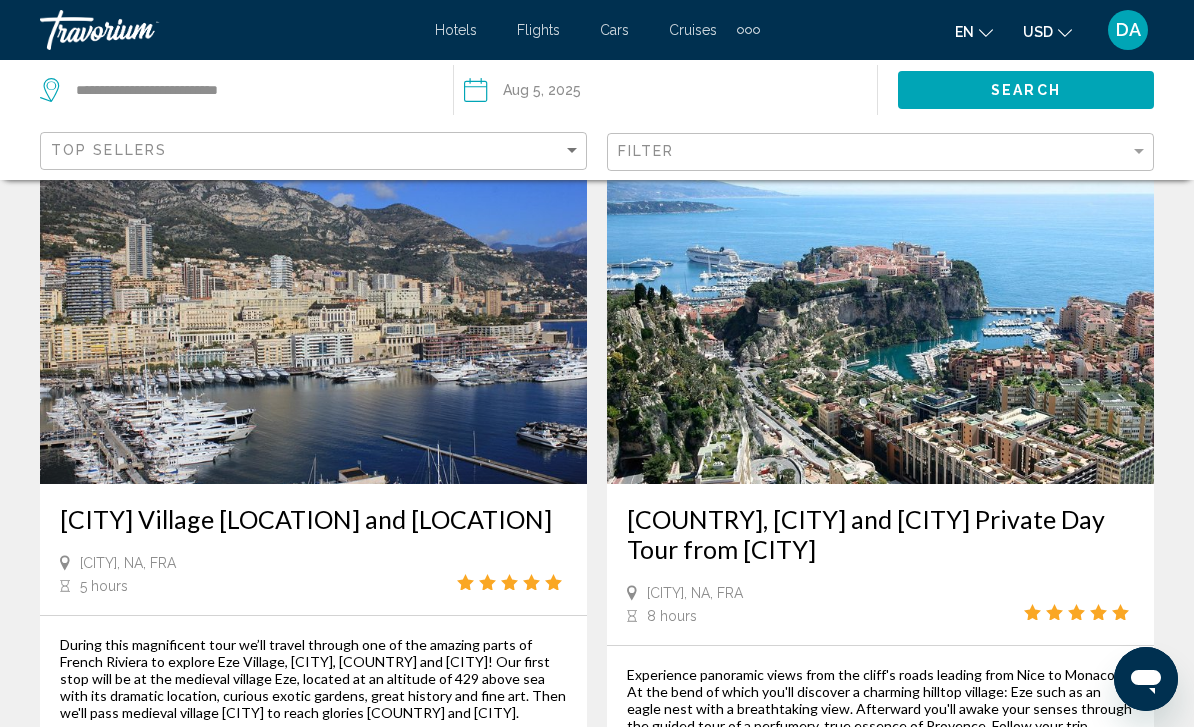 scroll, scrollTop: 3408, scrollLeft: 0, axis: vertical 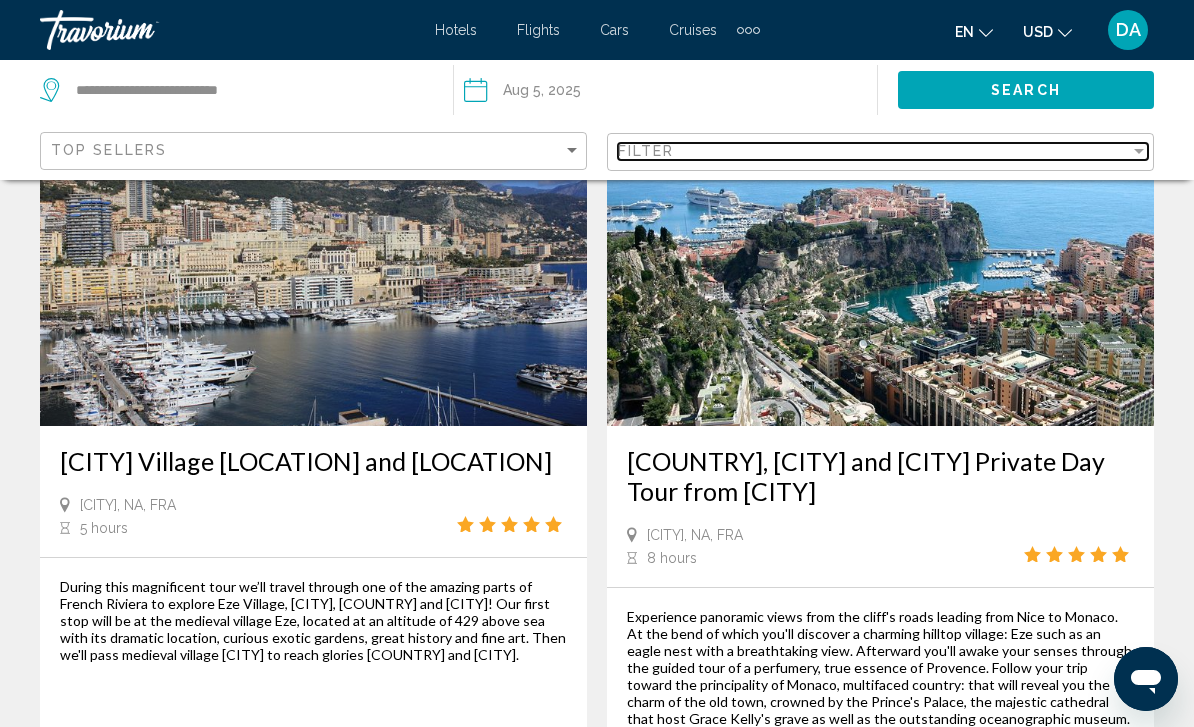 click on "Filter" at bounding box center (874, 151) 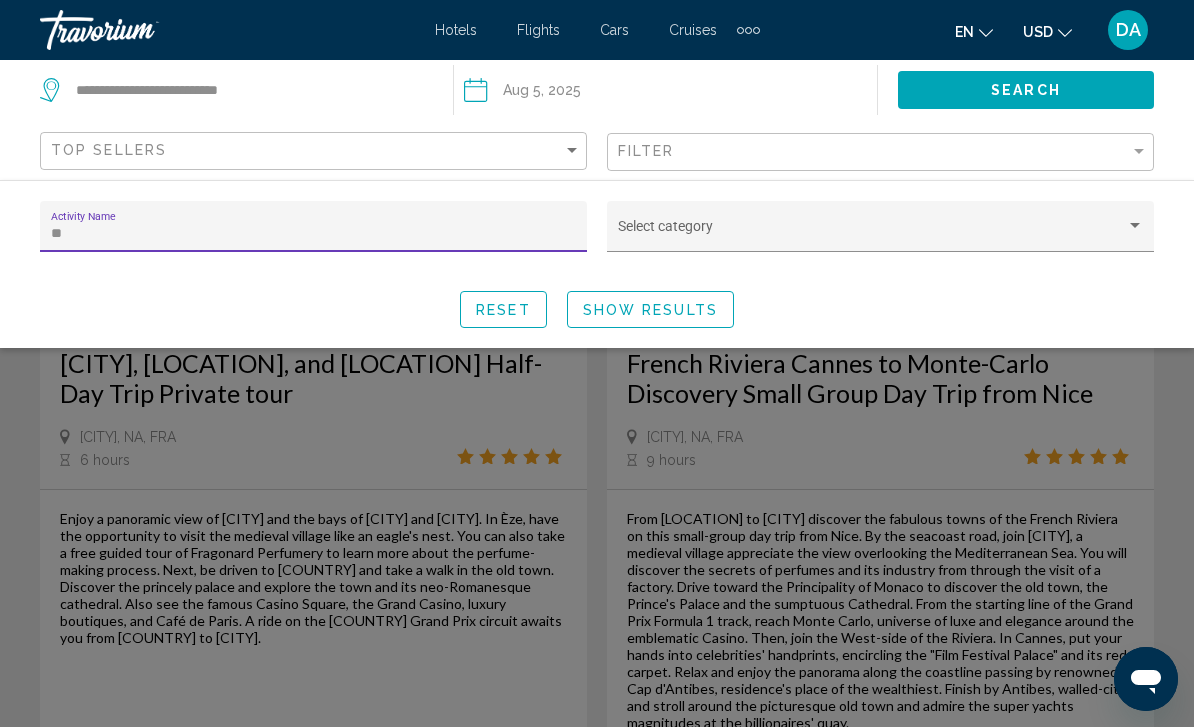 type on "*" 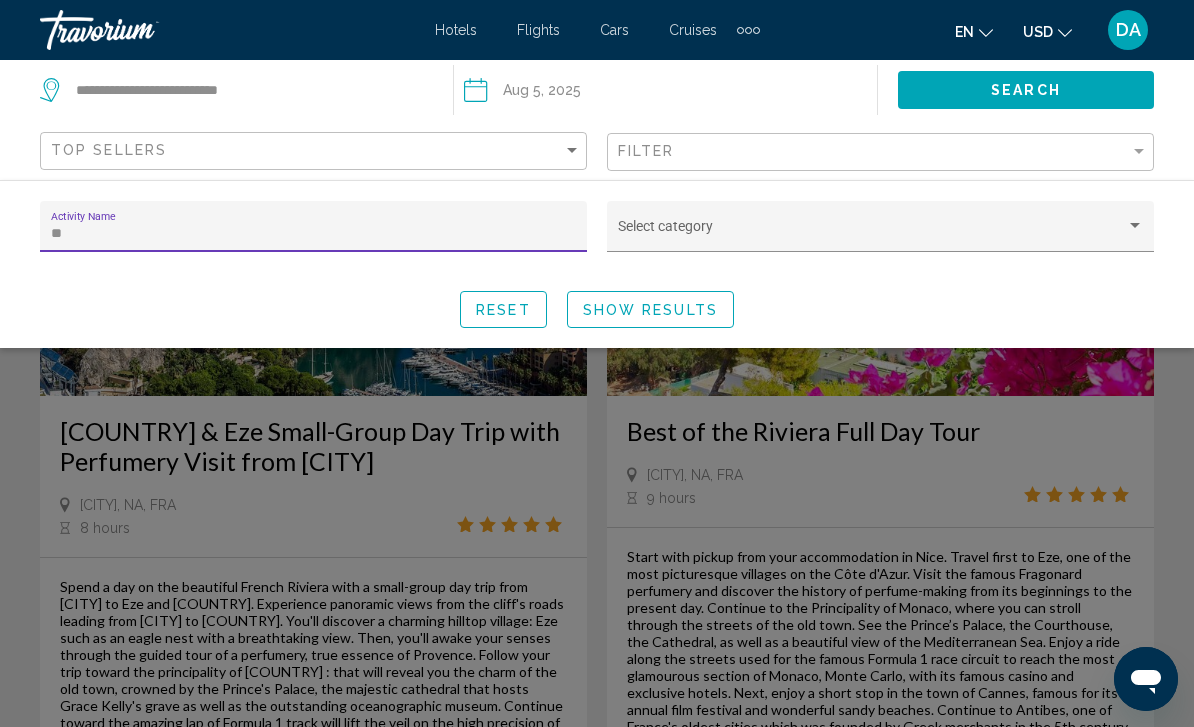 scroll, scrollTop: 1331, scrollLeft: 0, axis: vertical 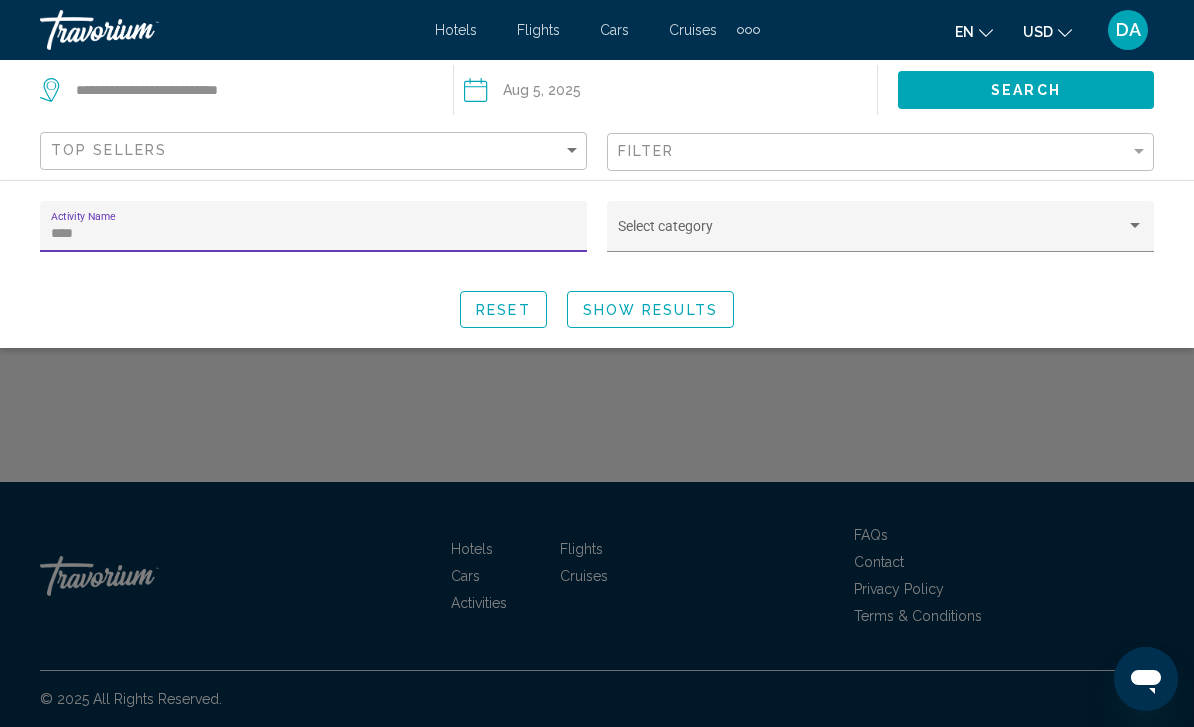 type on "*****" 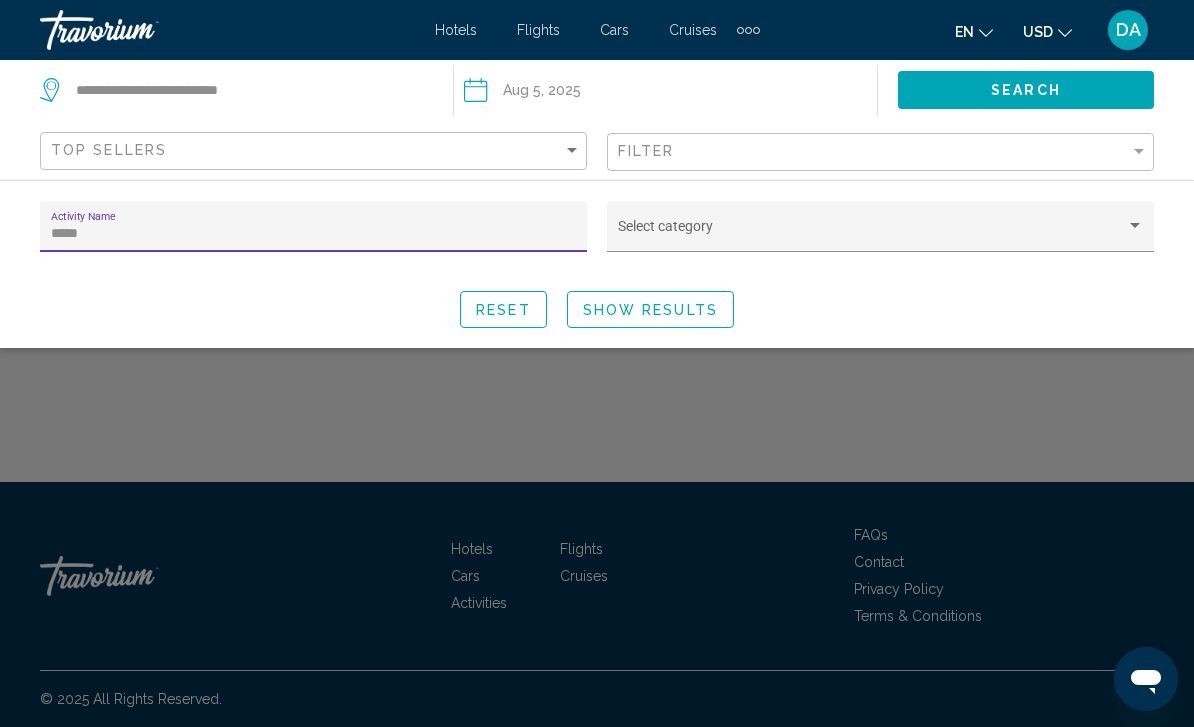 click on "Show Results" 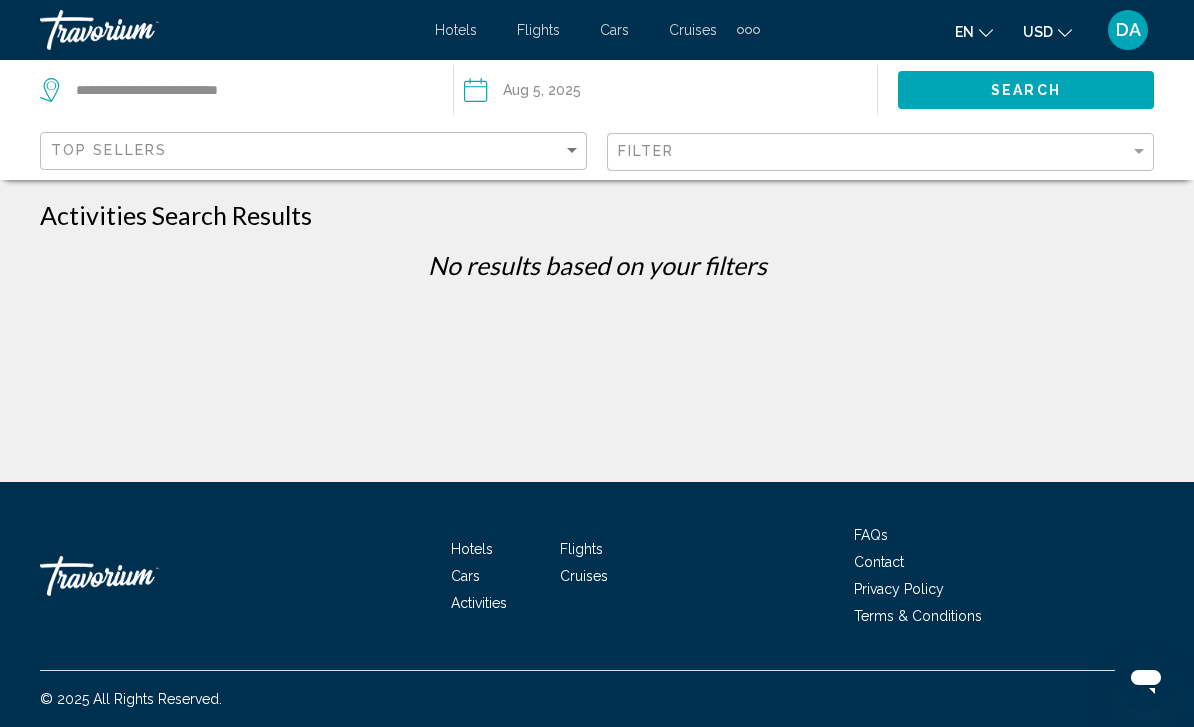 click on "Hotels" at bounding box center (456, 30) 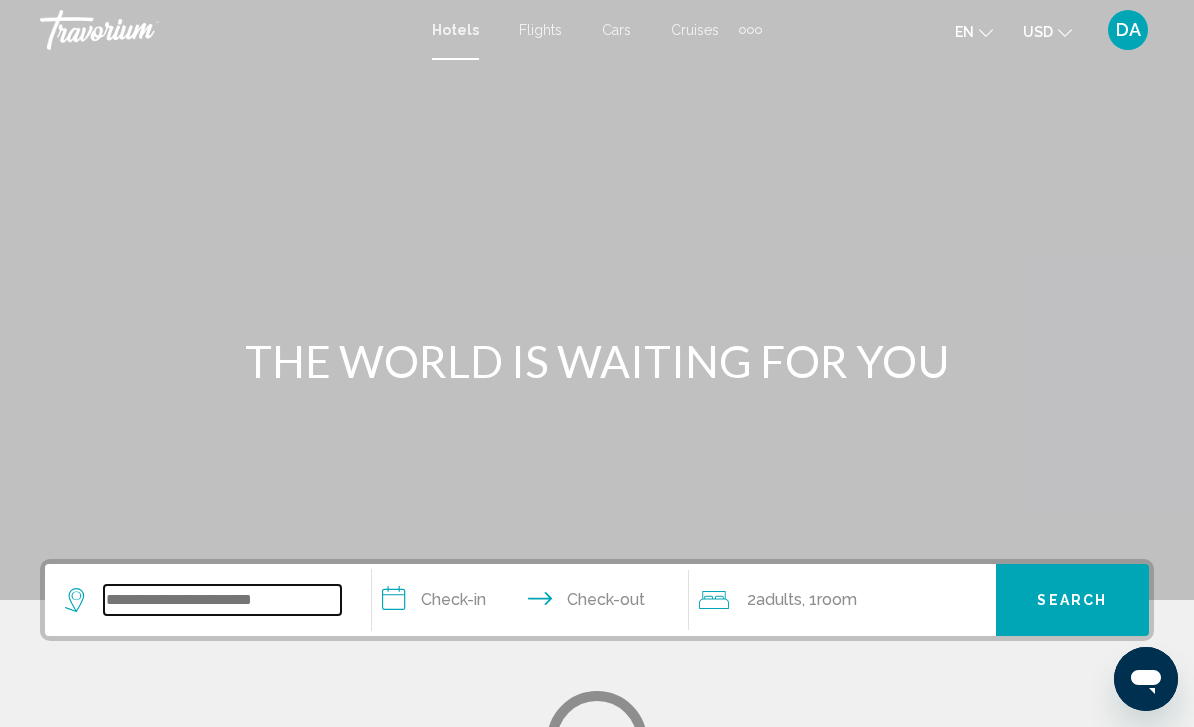 click at bounding box center [222, 600] 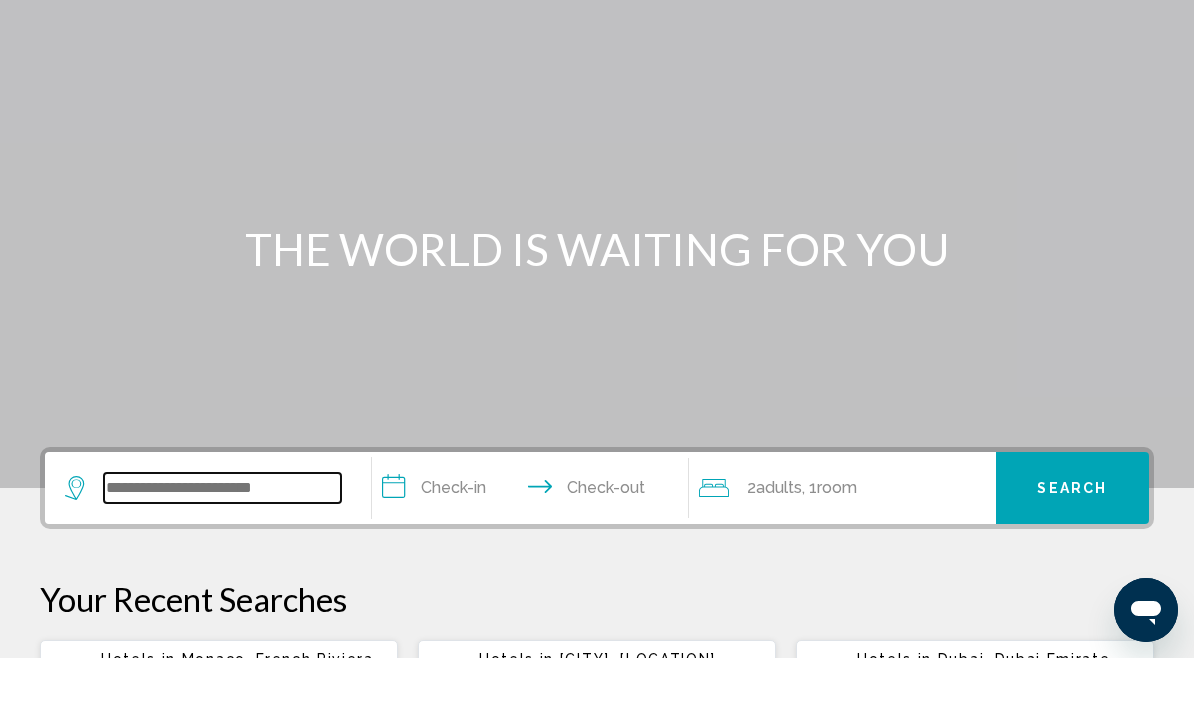 scroll, scrollTop: 226, scrollLeft: 0, axis: vertical 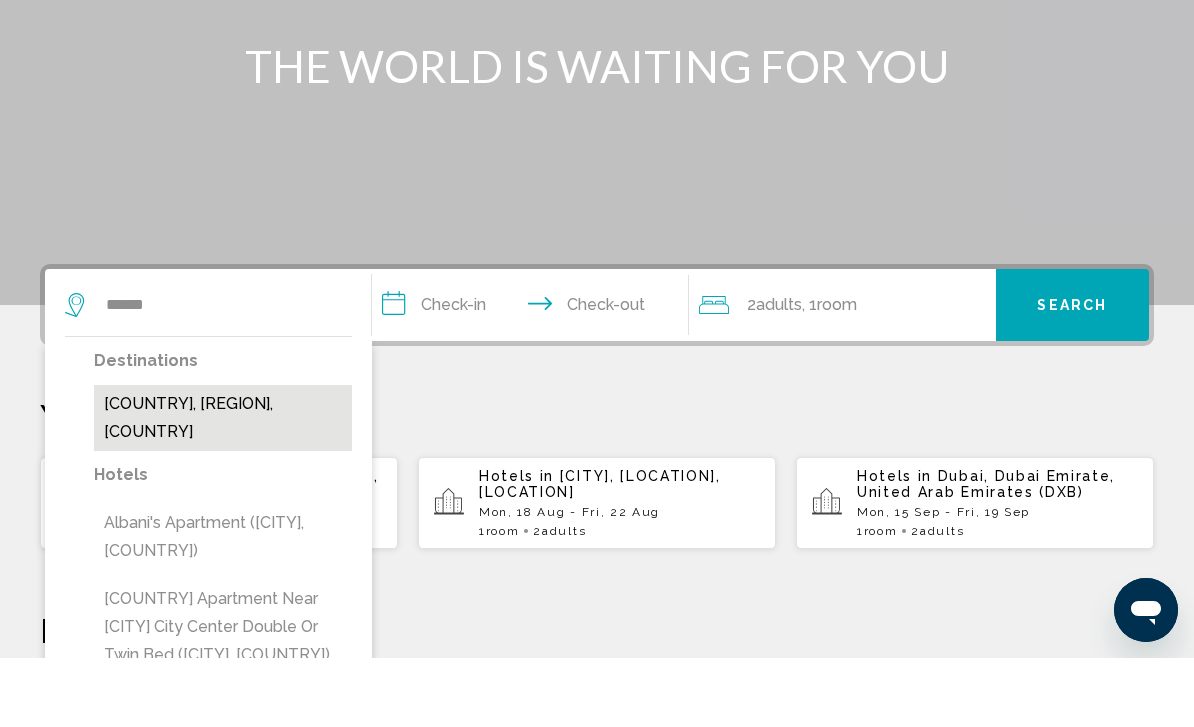 click on "[COUNTRY], [REGION], [COUNTRY]" at bounding box center (223, 487) 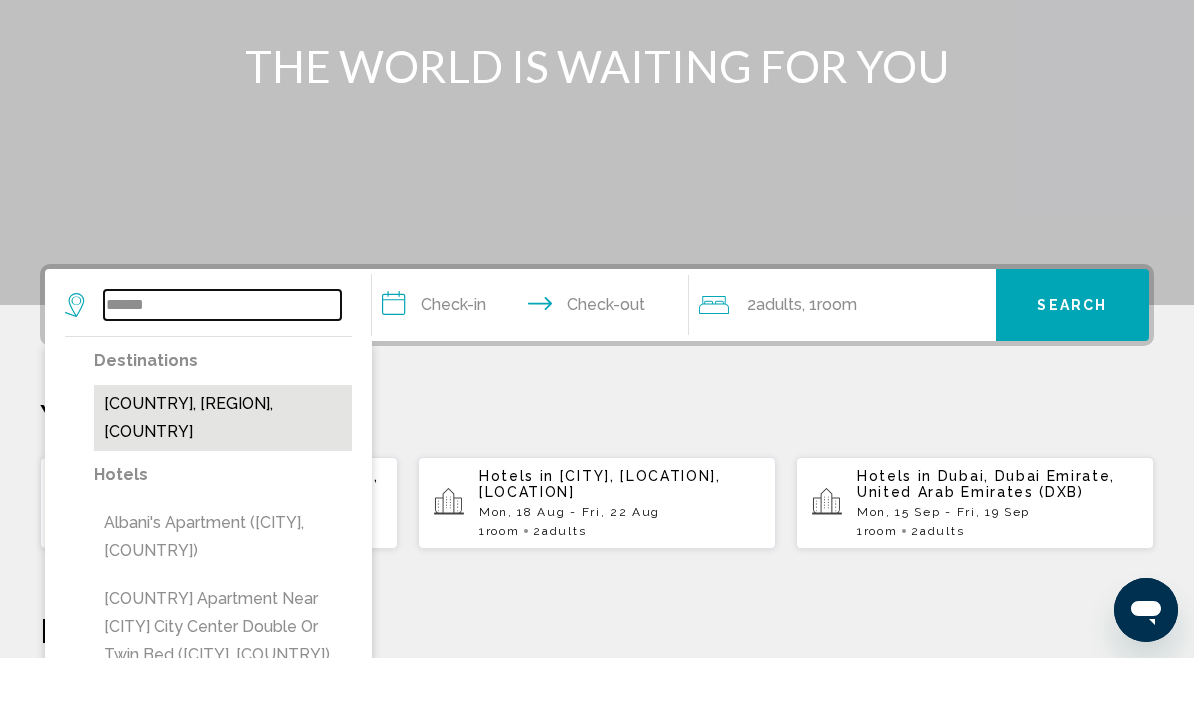 type on "**********" 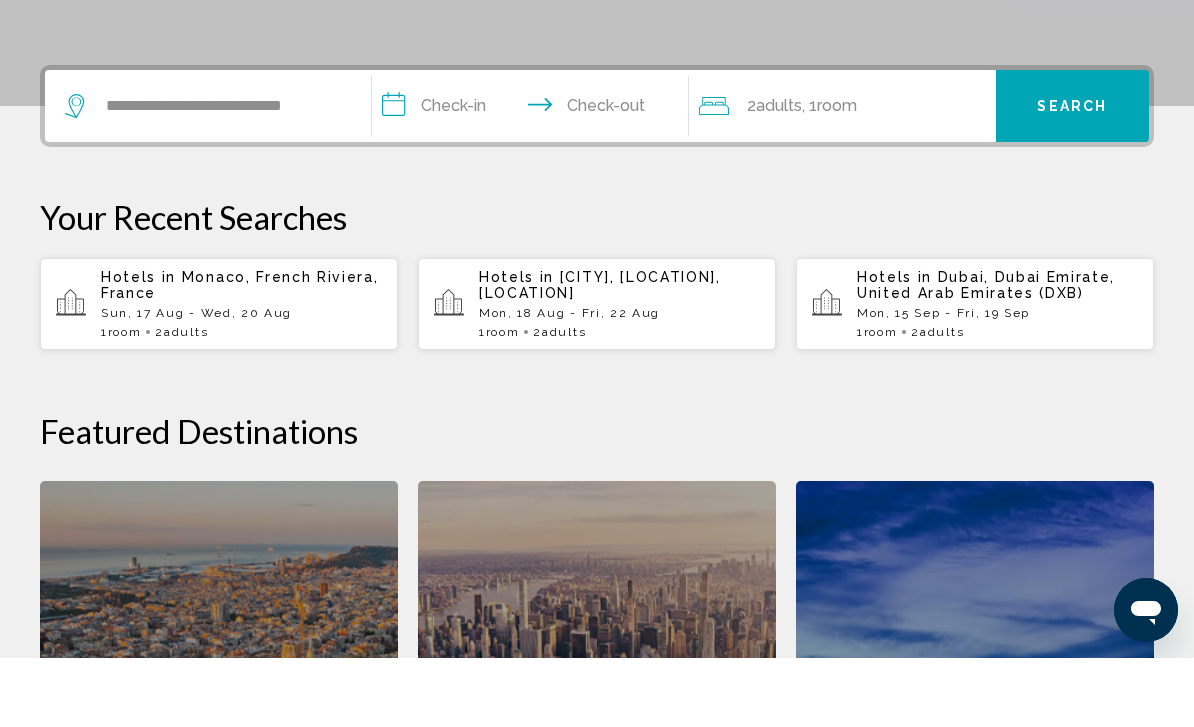 click on "**********" at bounding box center [534, 178] 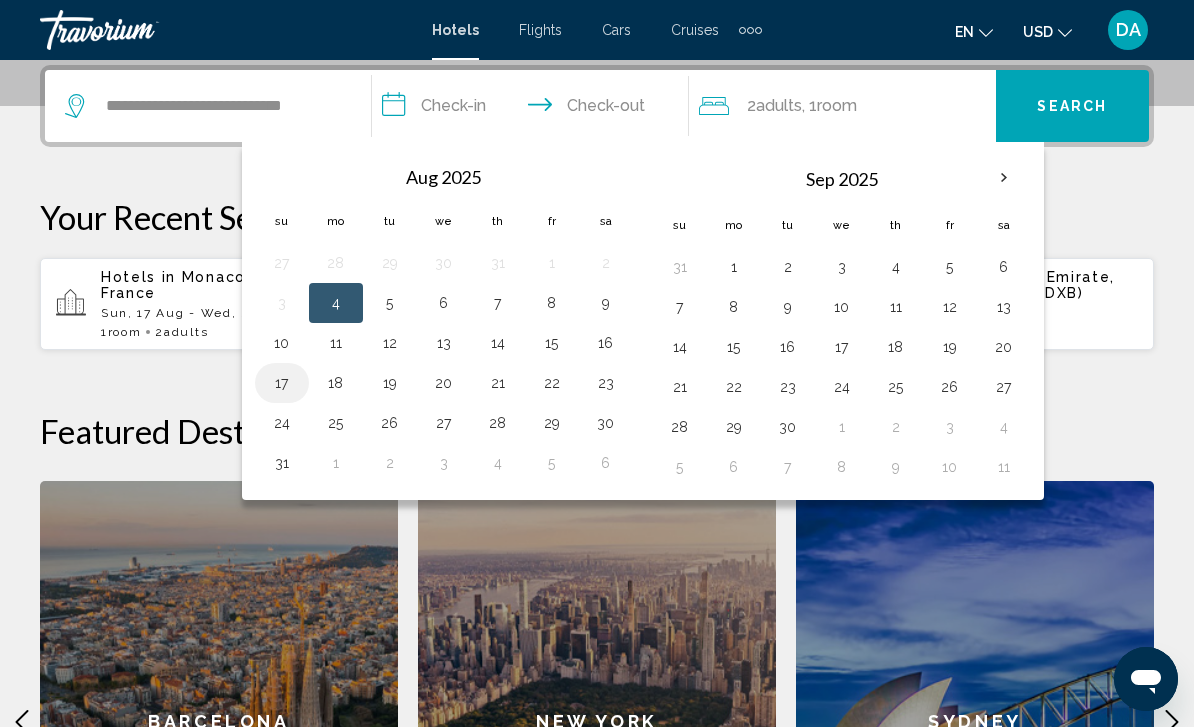 click on "17" at bounding box center (282, 383) 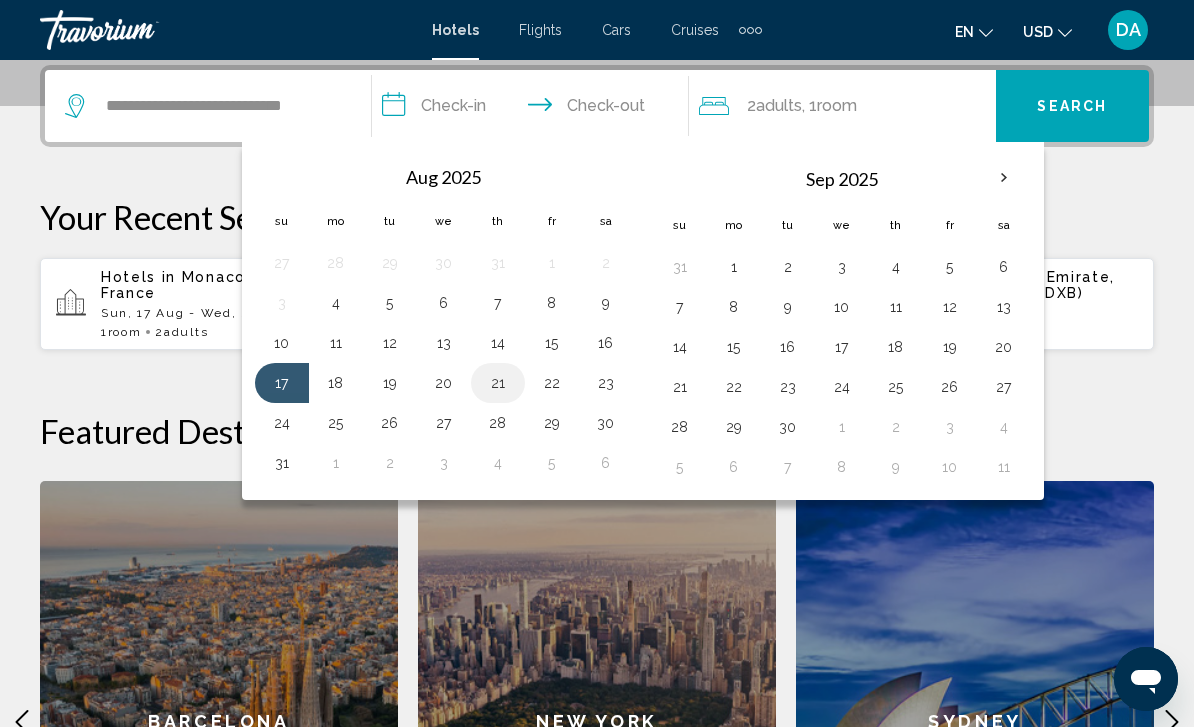click on "21" at bounding box center (498, 383) 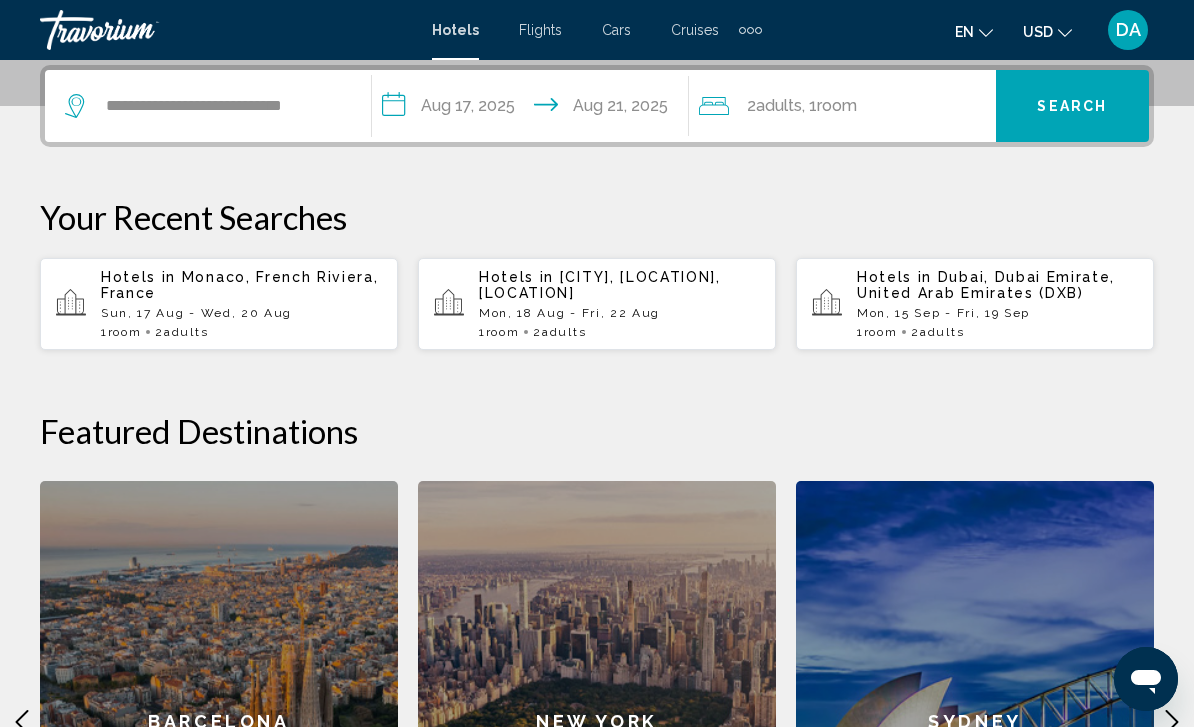 click on "Search" at bounding box center (1072, 107) 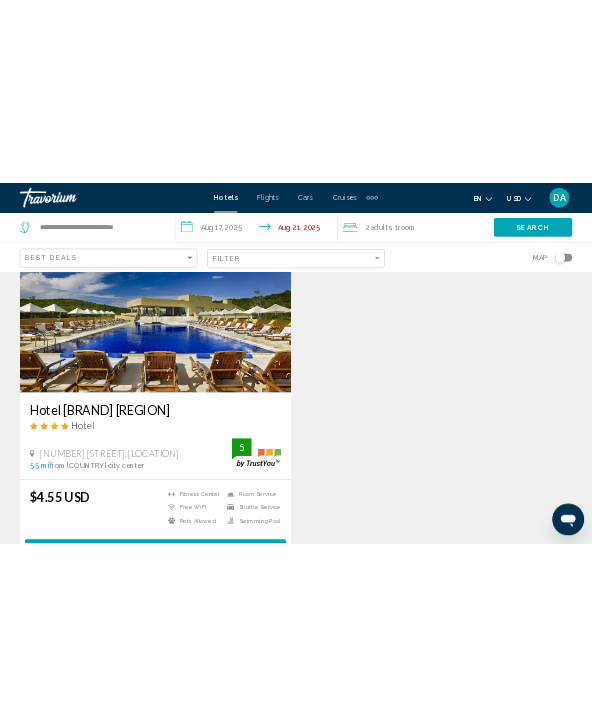 scroll, scrollTop: 0, scrollLeft: 0, axis: both 